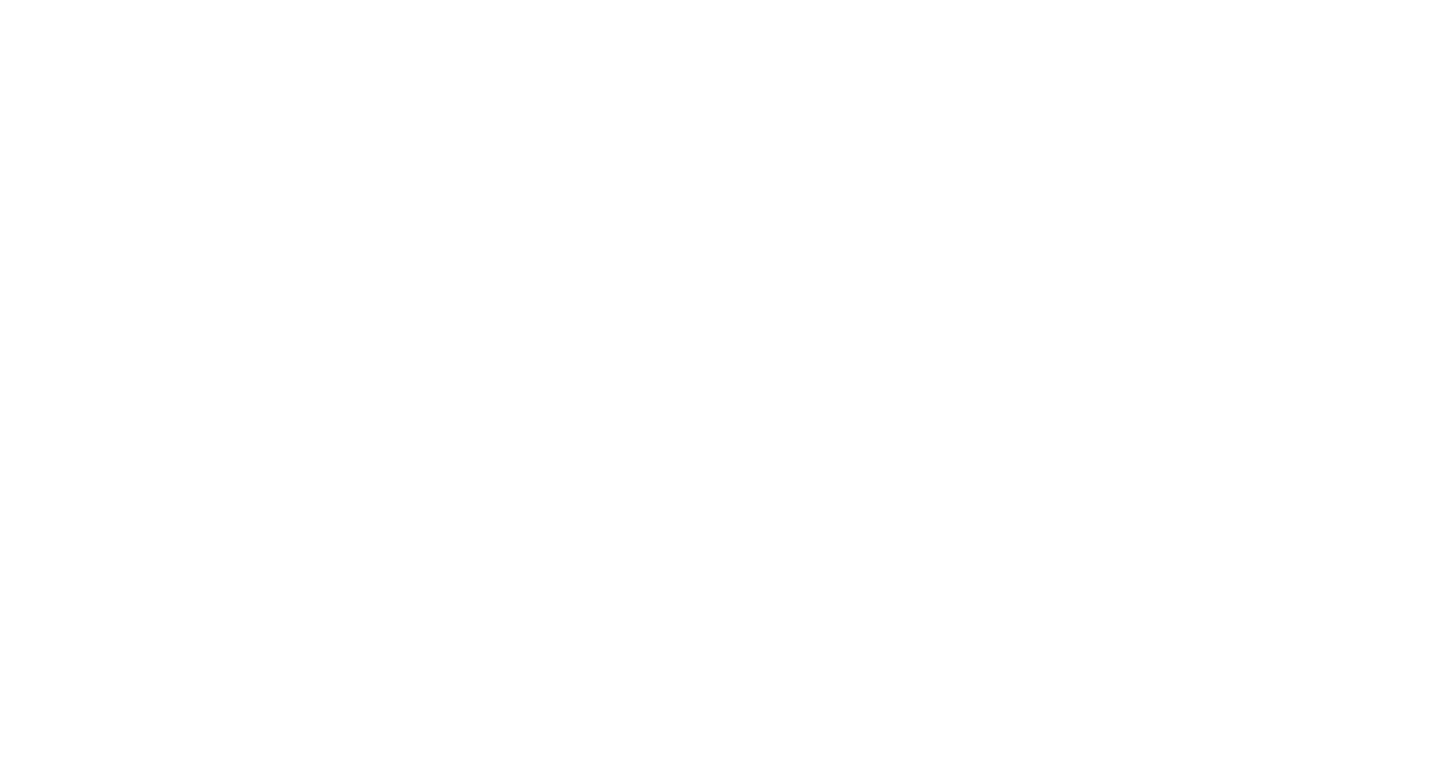 scroll, scrollTop: 0, scrollLeft: 0, axis: both 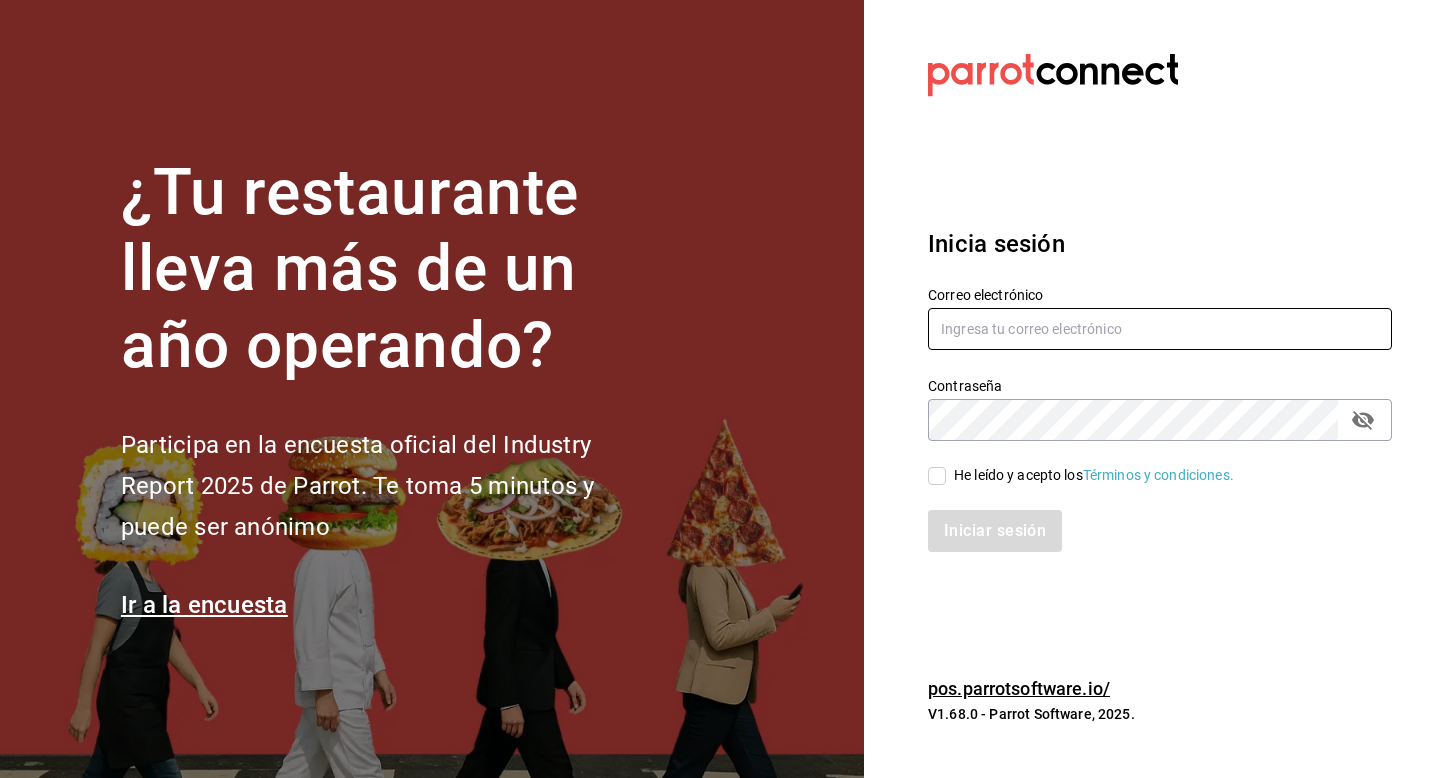 click at bounding box center [1160, 329] 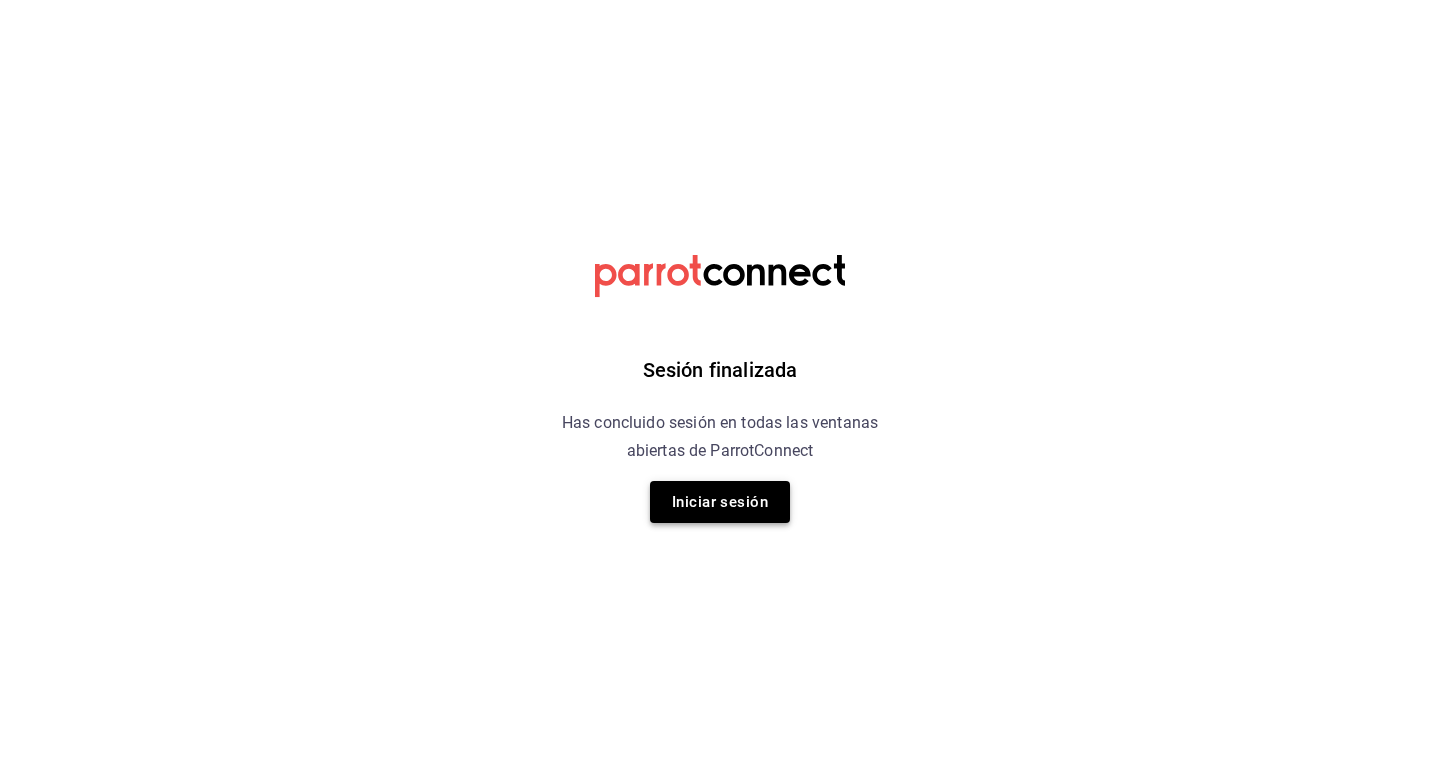 click on "Iniciar sesión" at bounding box center (720, 502) 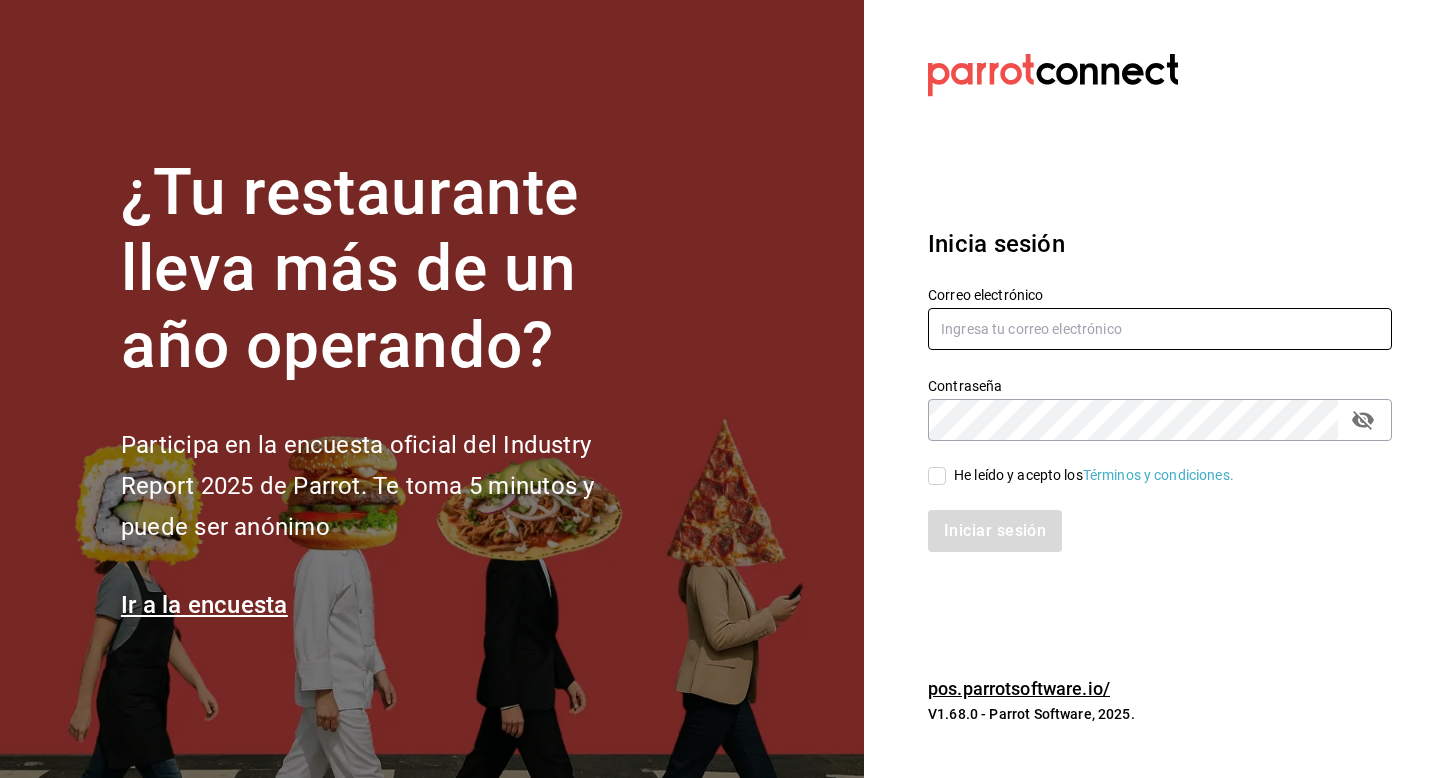 click at bounding box center [1160, 329] 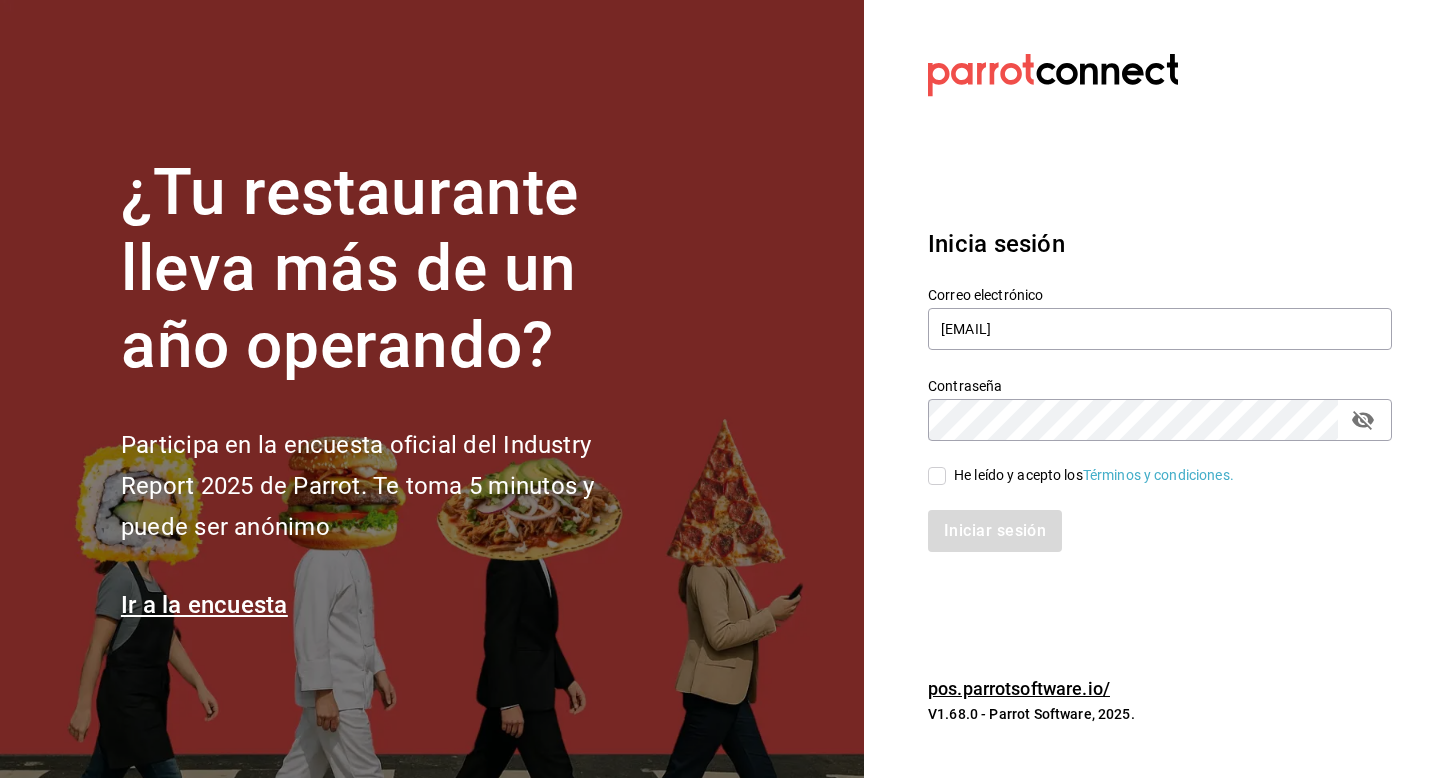 click on "He leído y acepto los  Términos y condiciones." at bounding box center (937, 476) 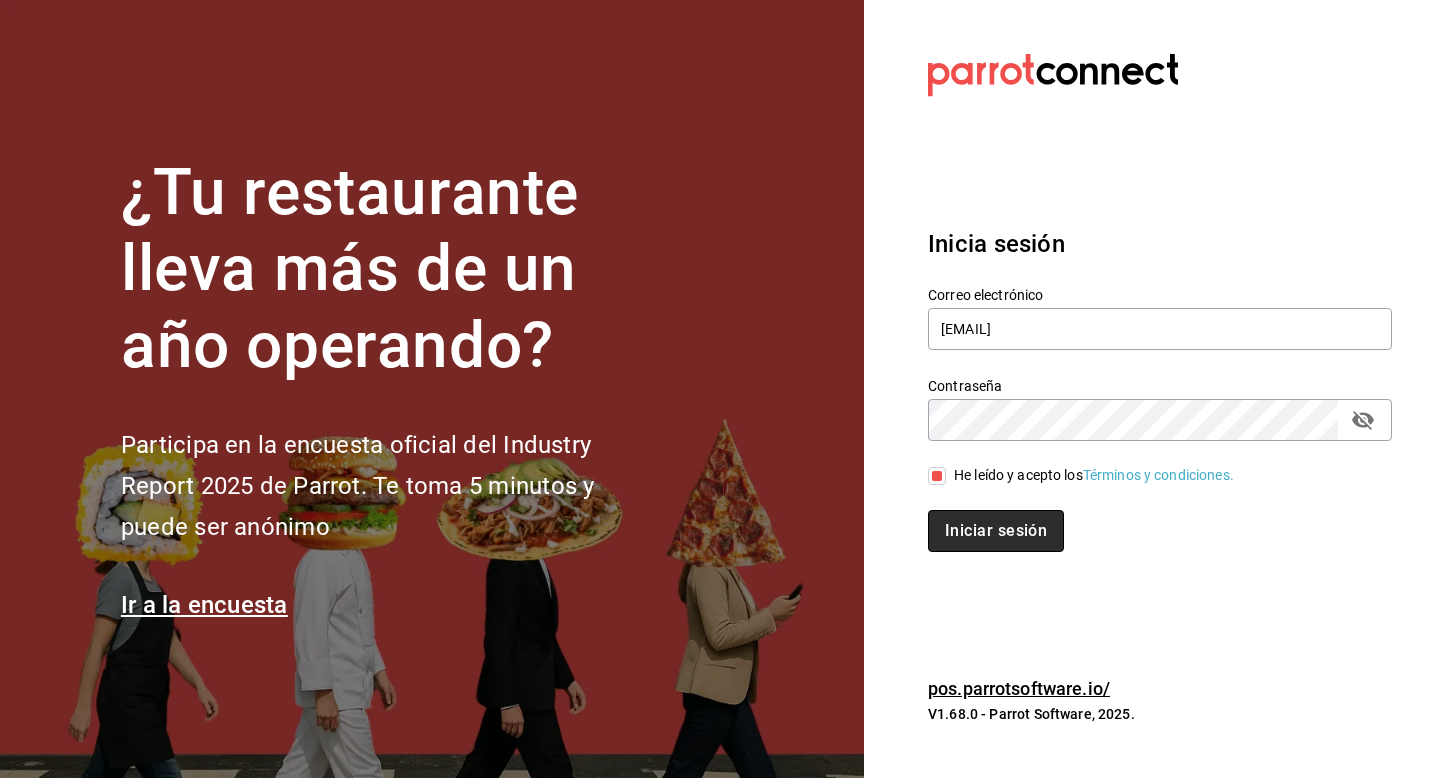 click on "Iniciar sesión" at bounding box center [996, 531] 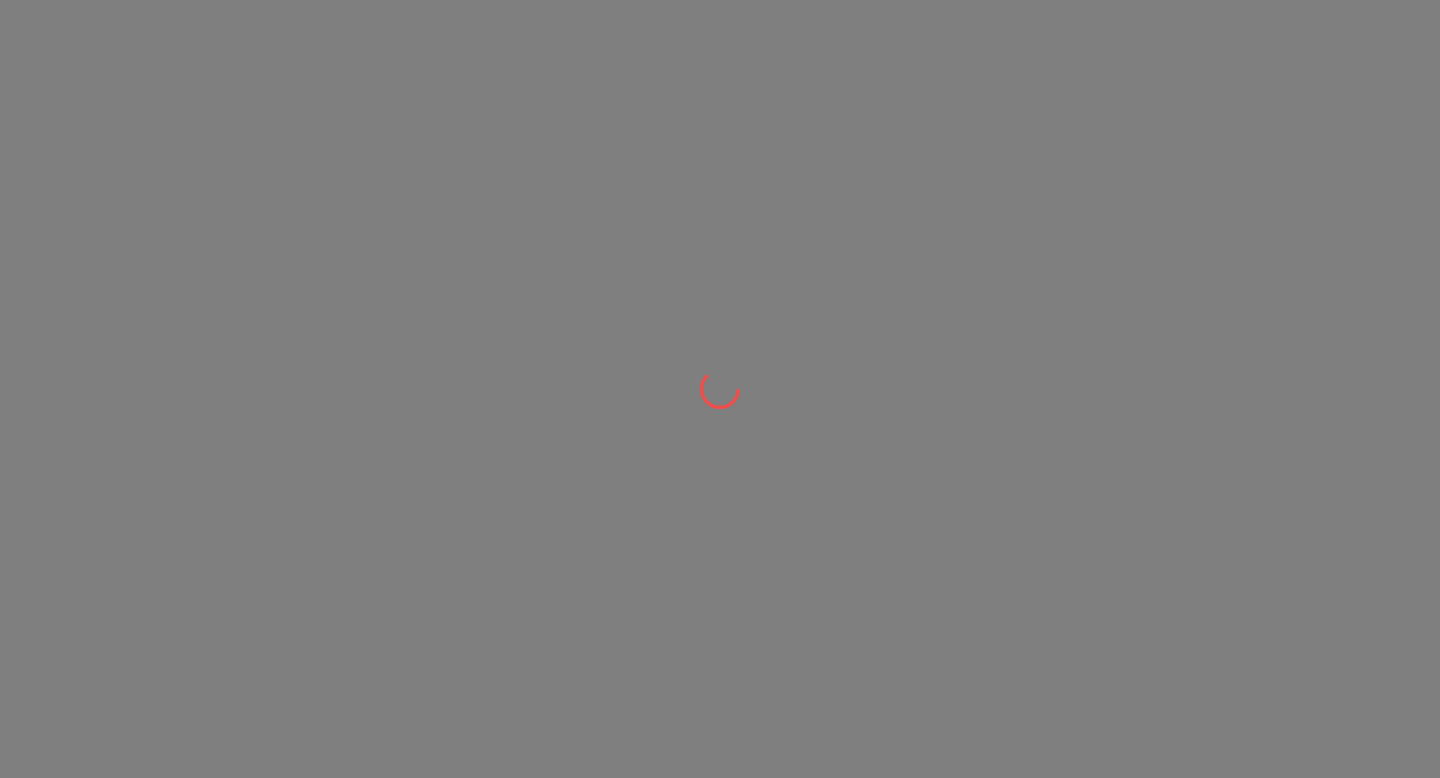 scroll, scrollTop: 0, scrollLeft: 0, axis: both 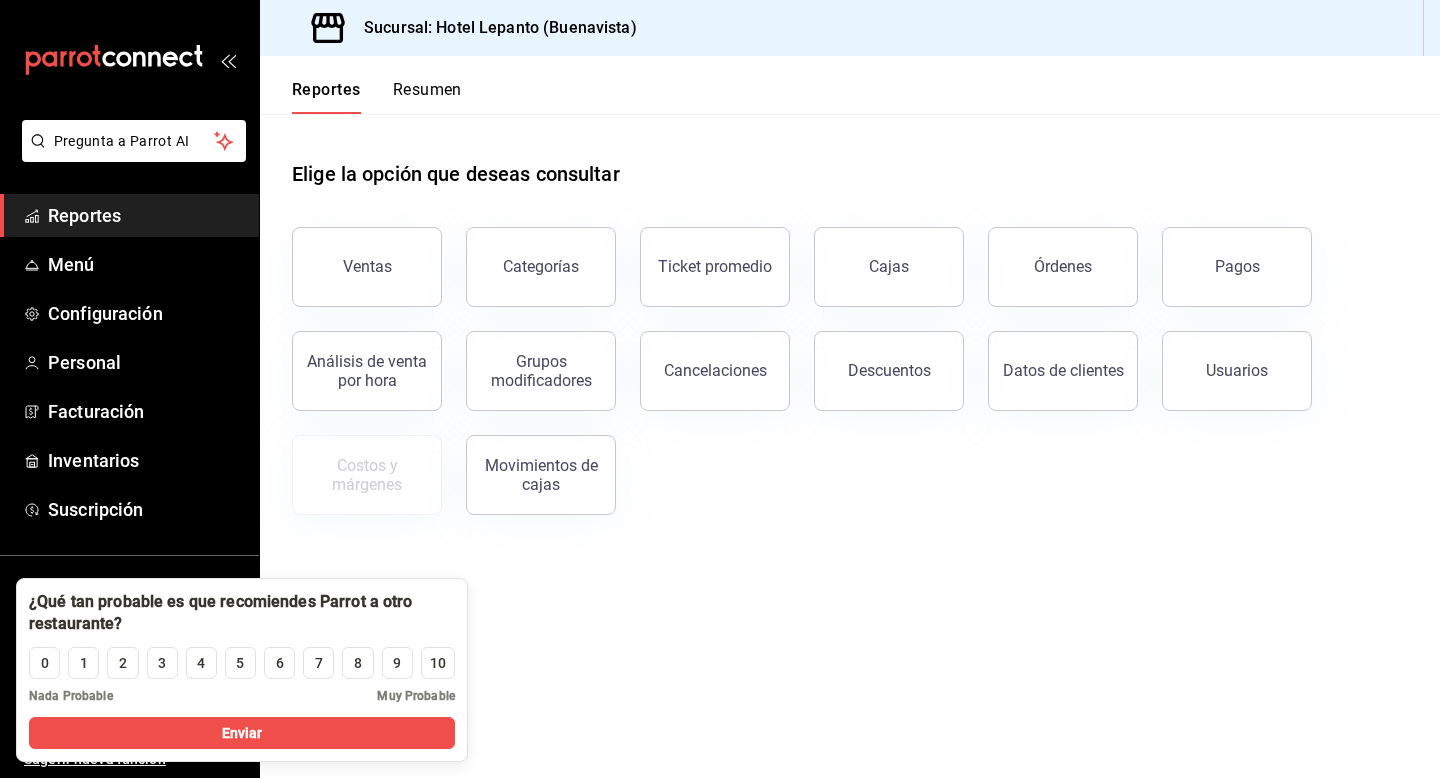 click on "Elige la opción que deseas consultar Ventas Categorías Ticket promedio Cajas Órdenes Pagos Análisis de venta por hora Grupos modificadores Cancelaciones Descuentos Datos de clientes Usuarios Costos y márgenes Movimientos de cajas" at bounding box center [850, 446] 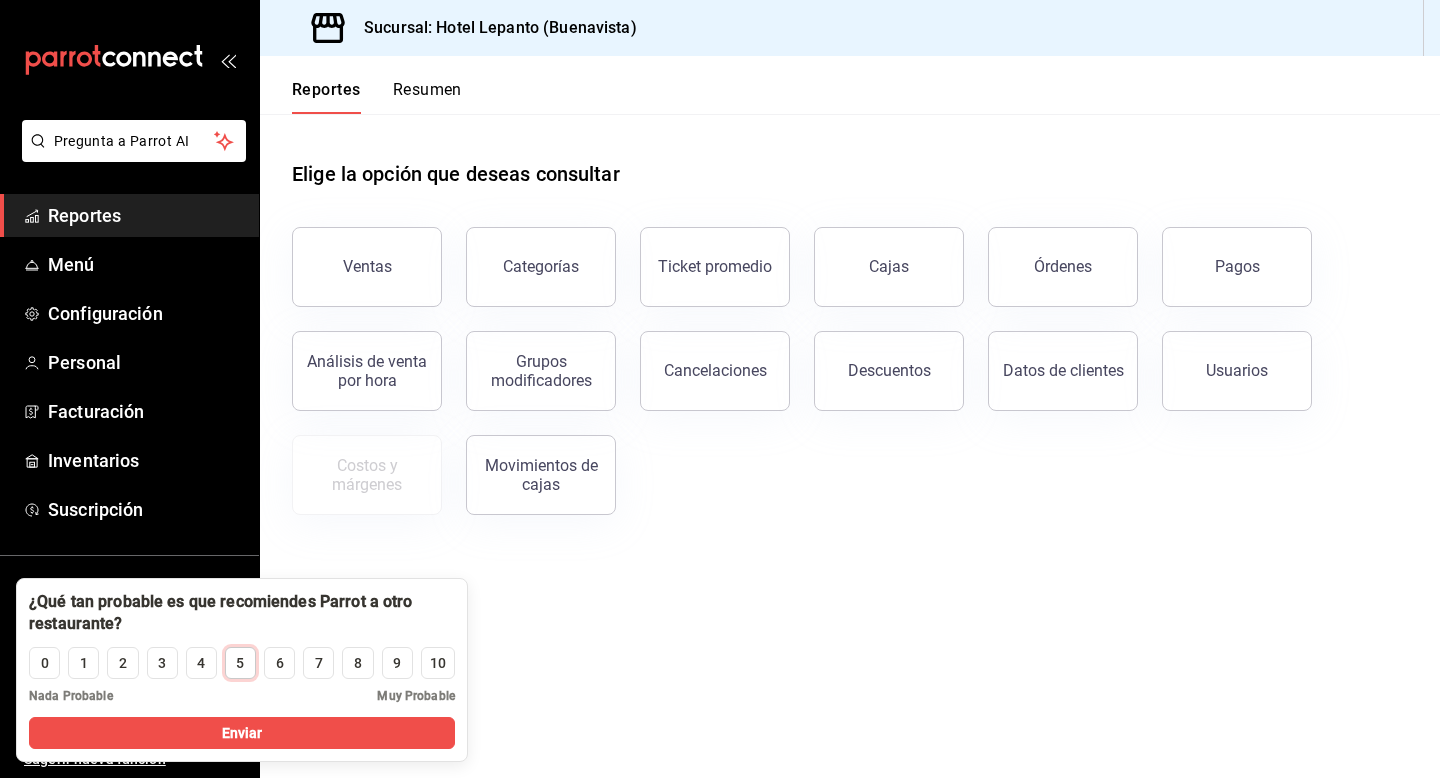 click on "5" at bounding box center (240, 663) 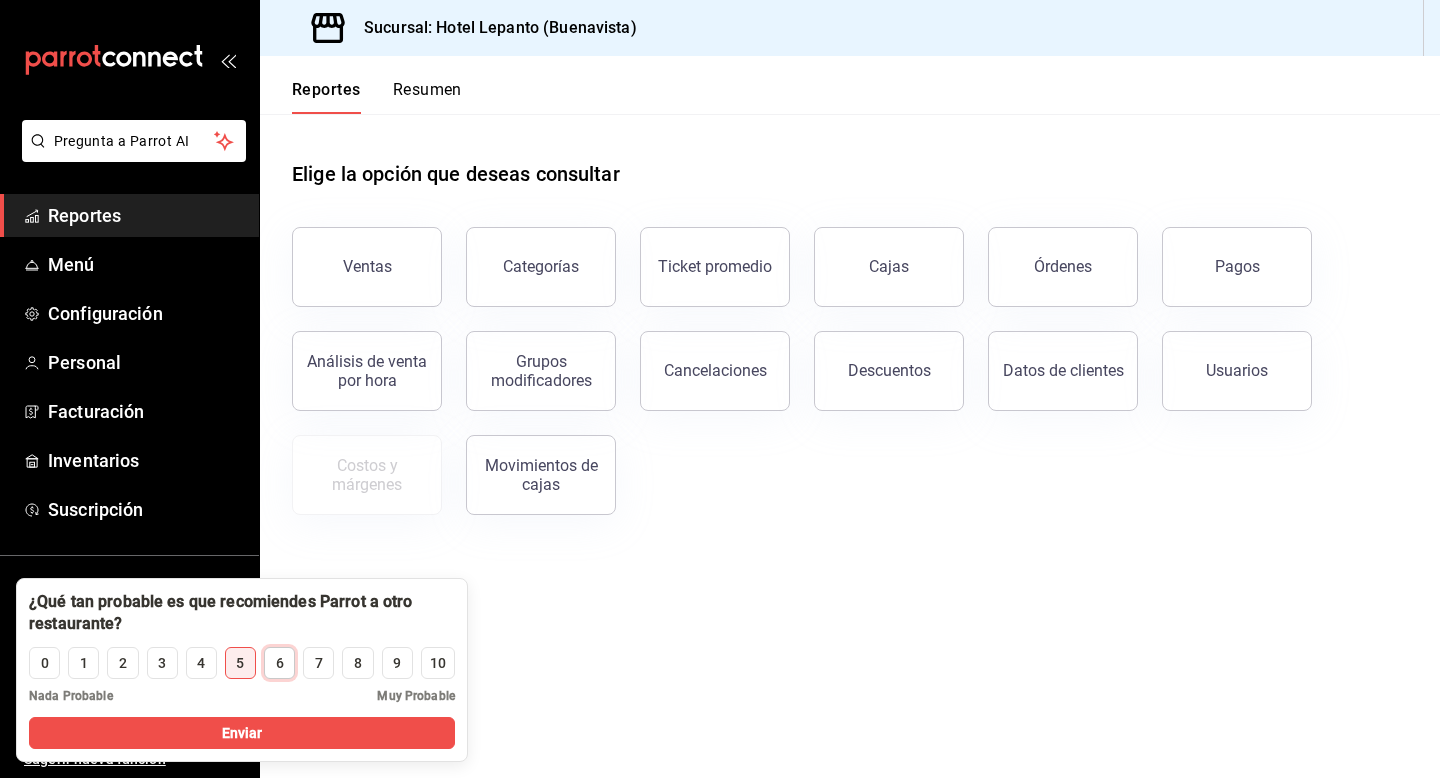 click on "6" at bounding box center [279, 663] 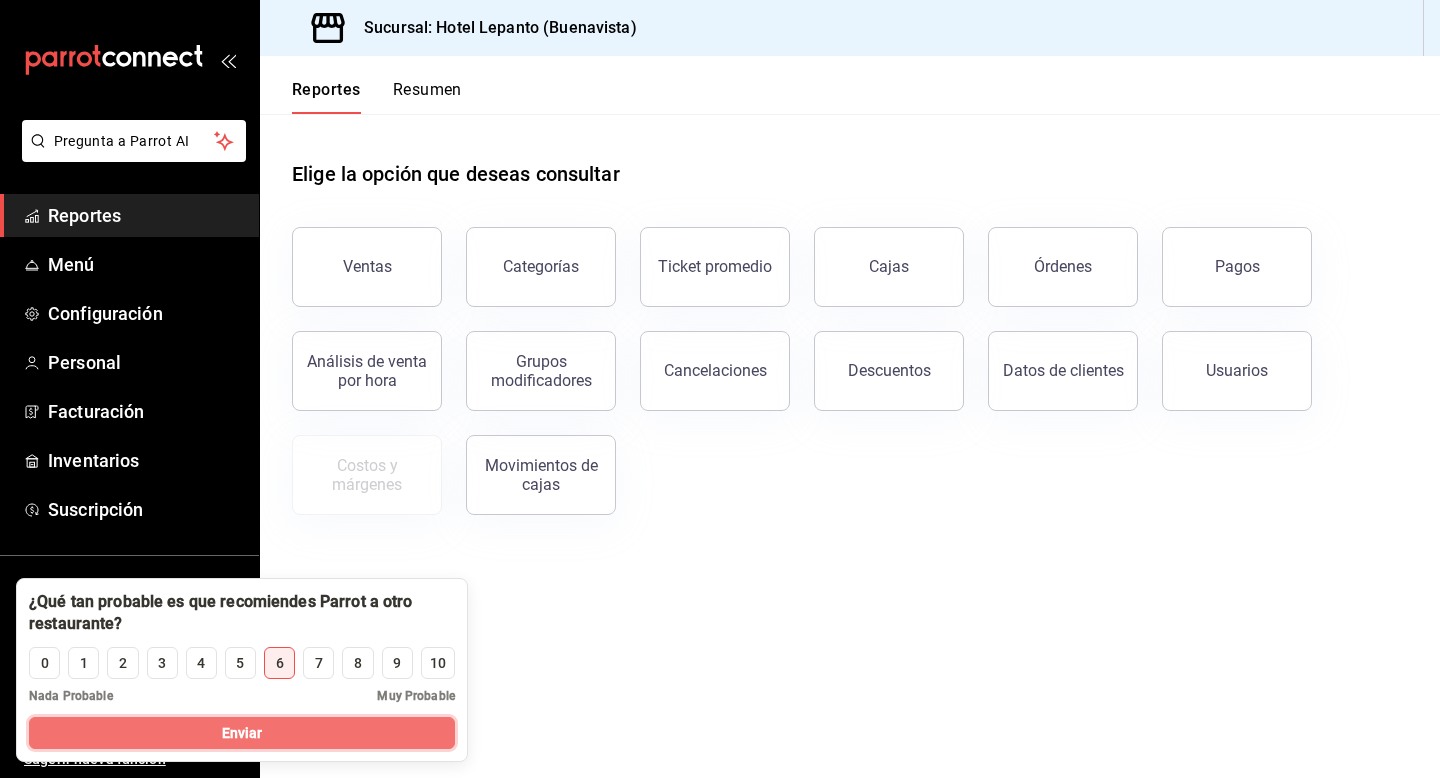 click on "Enviar" at bounding box center (242, 733) 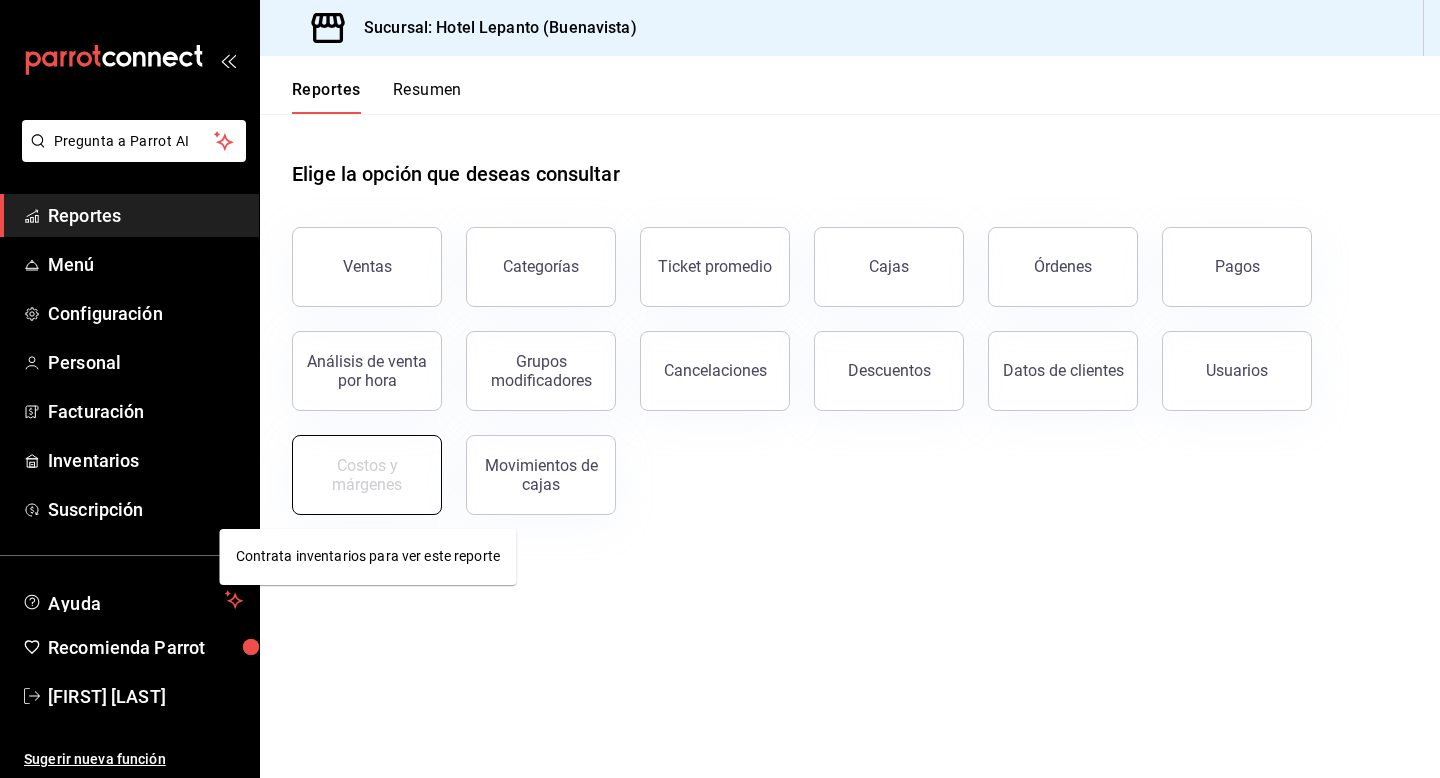 click on "Costos y márgenes" at bounding box center (367, 475) 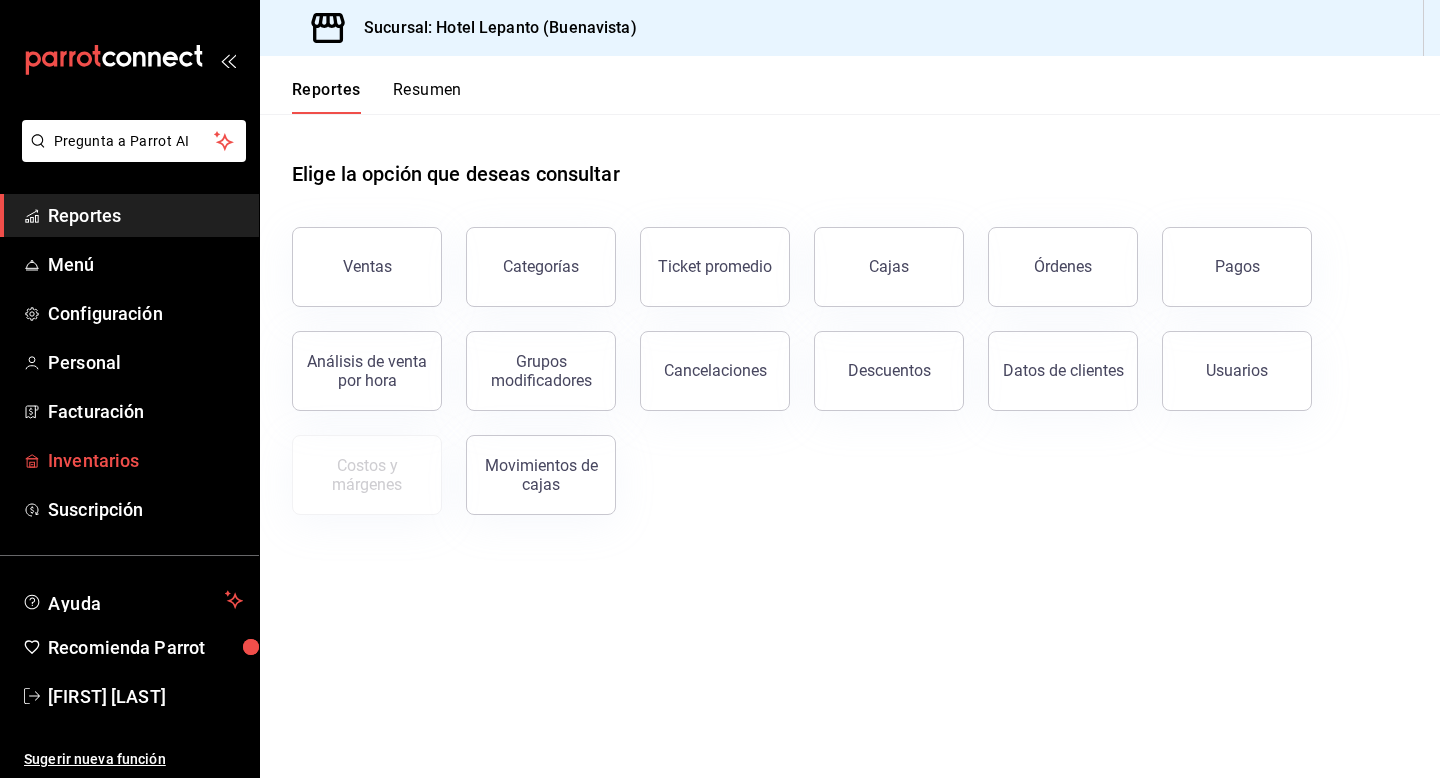 click on "Inventarios" at bounding box center [145, 460] 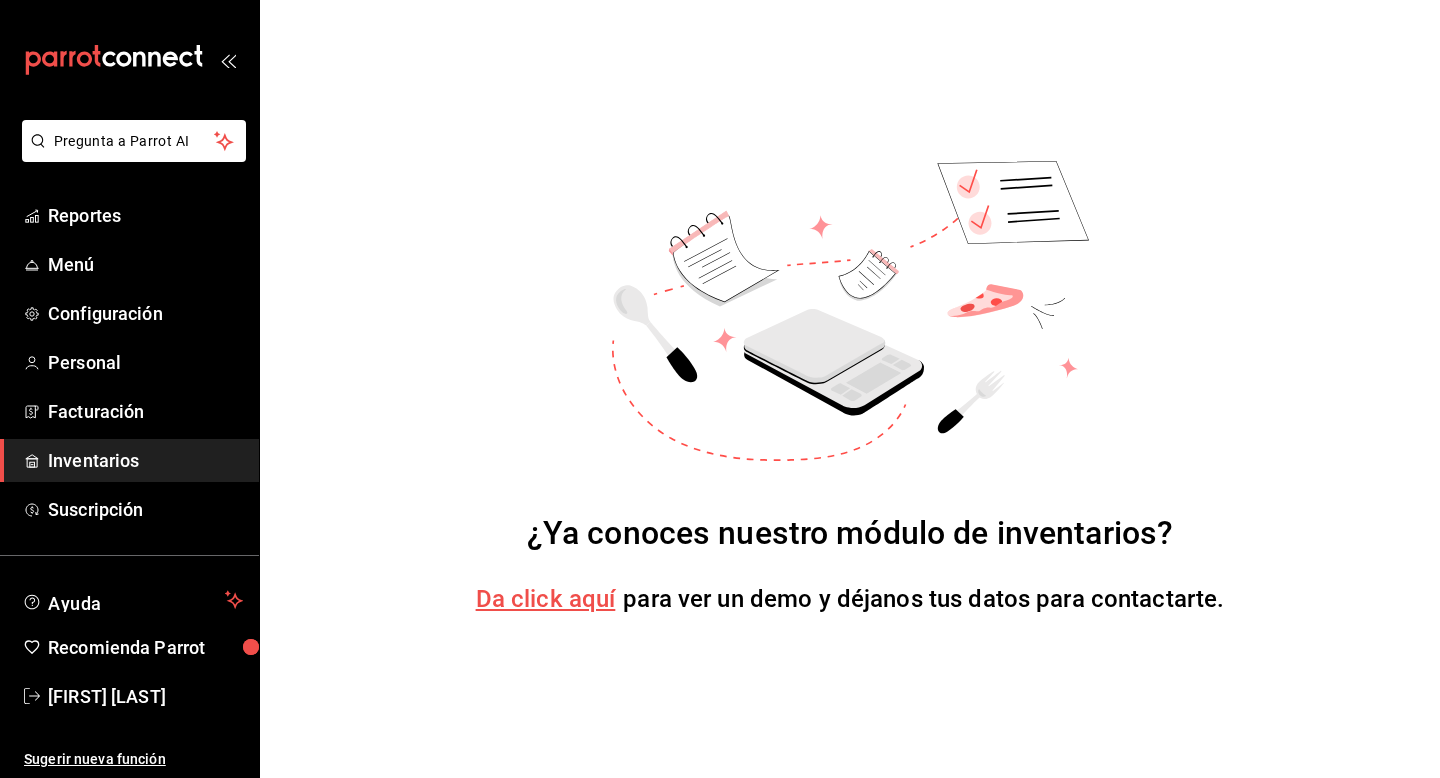 click on "Da click aquí" at bounding box center [546, 599] 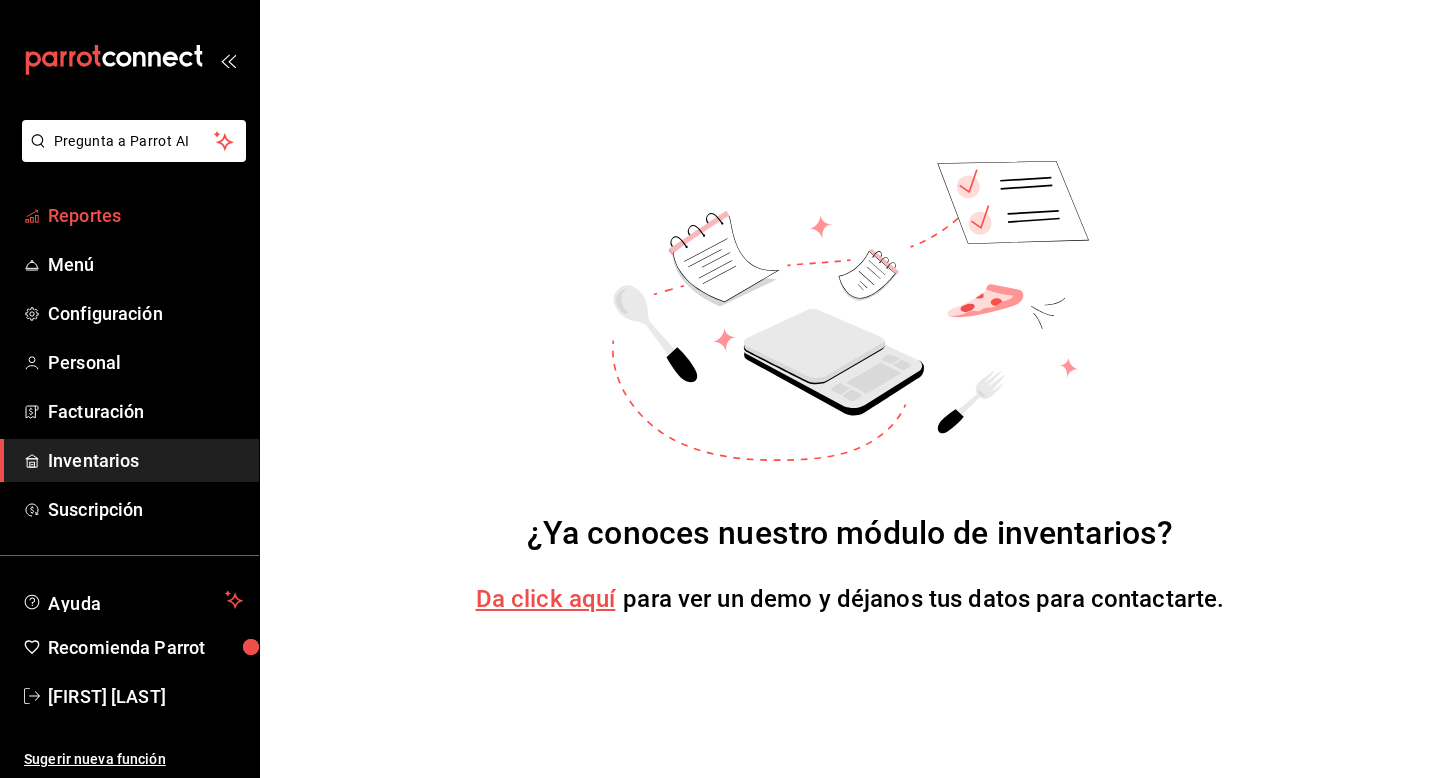 click on "Reportes" at bounding box center [129, 215] 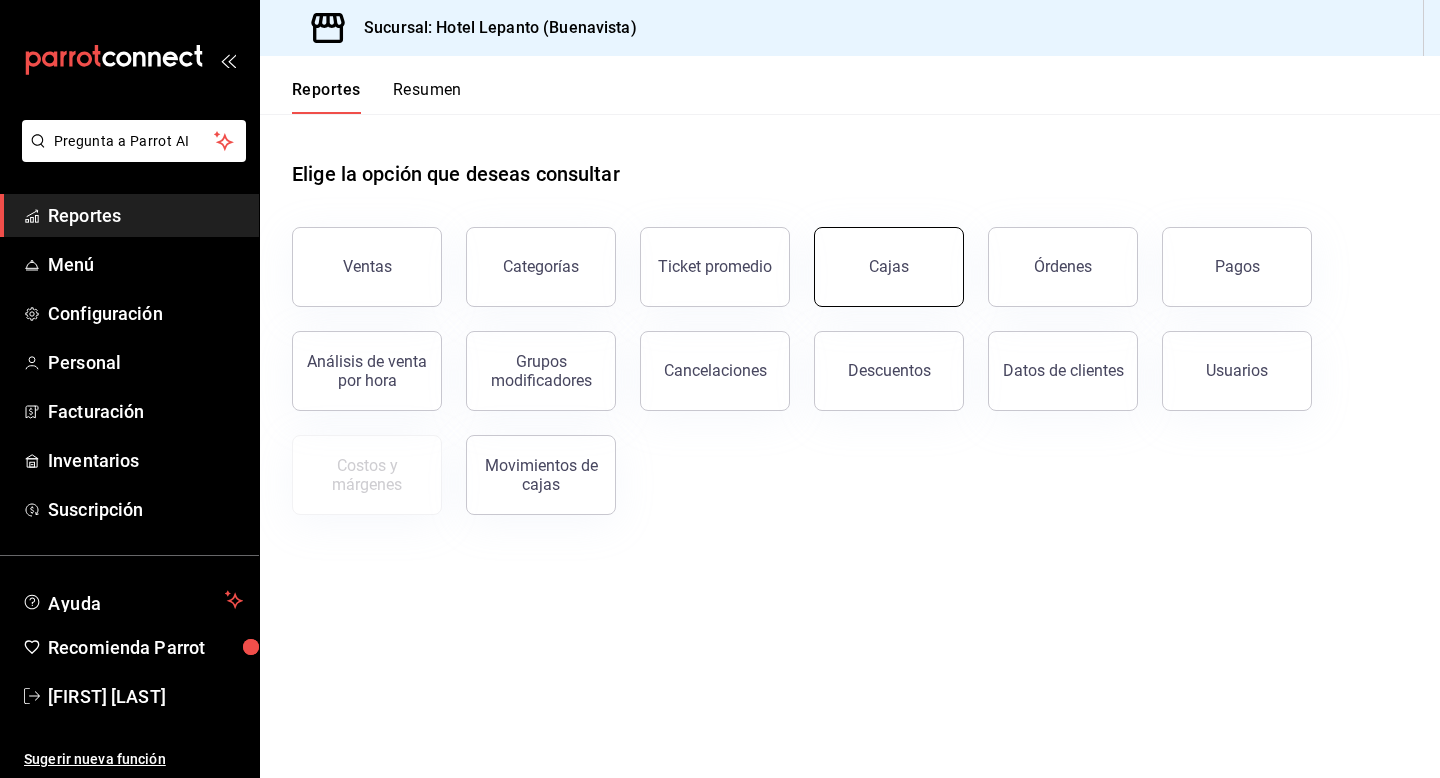 click on "Cajas" at bounding box center (889, 267) 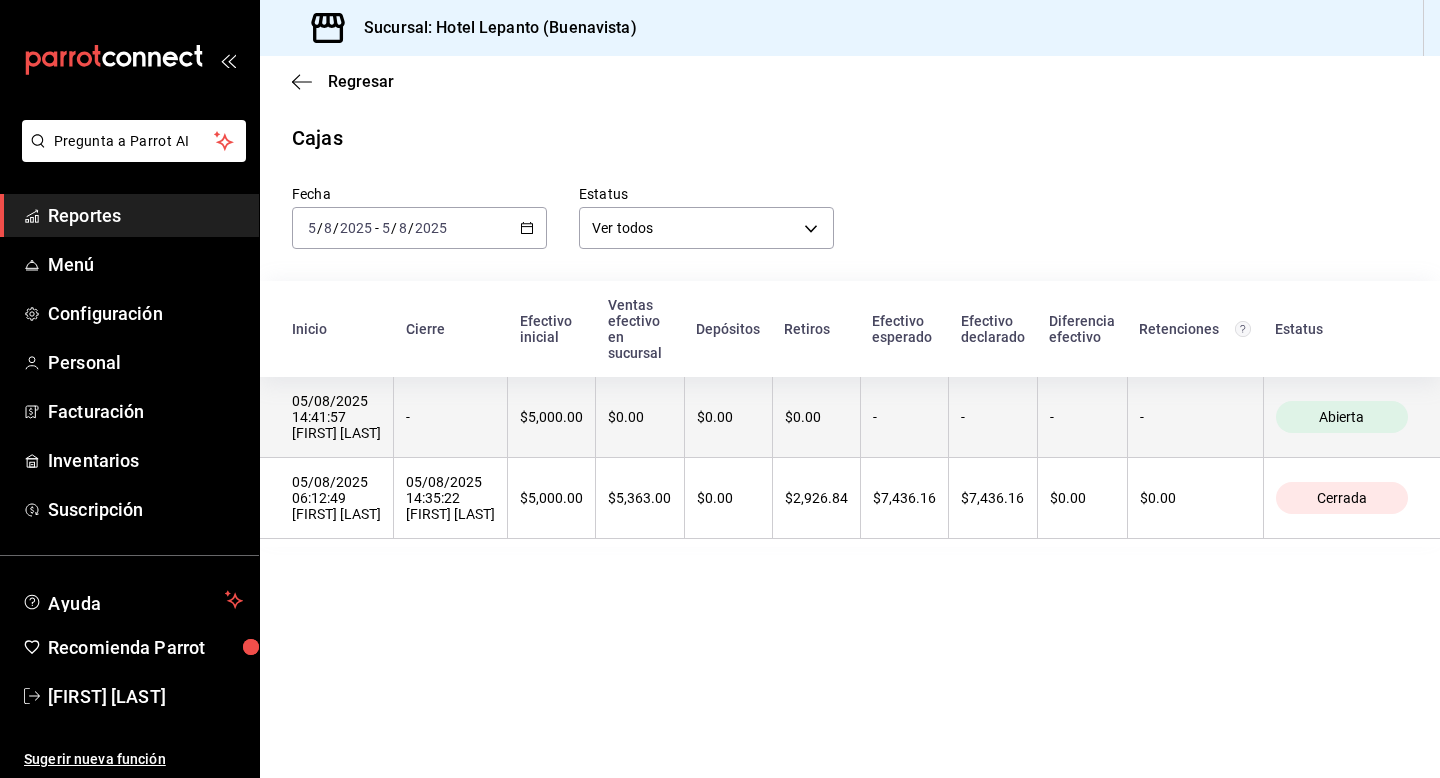 scroll, scrollTop: 0, scrollLeft: 84, axis: horizontal 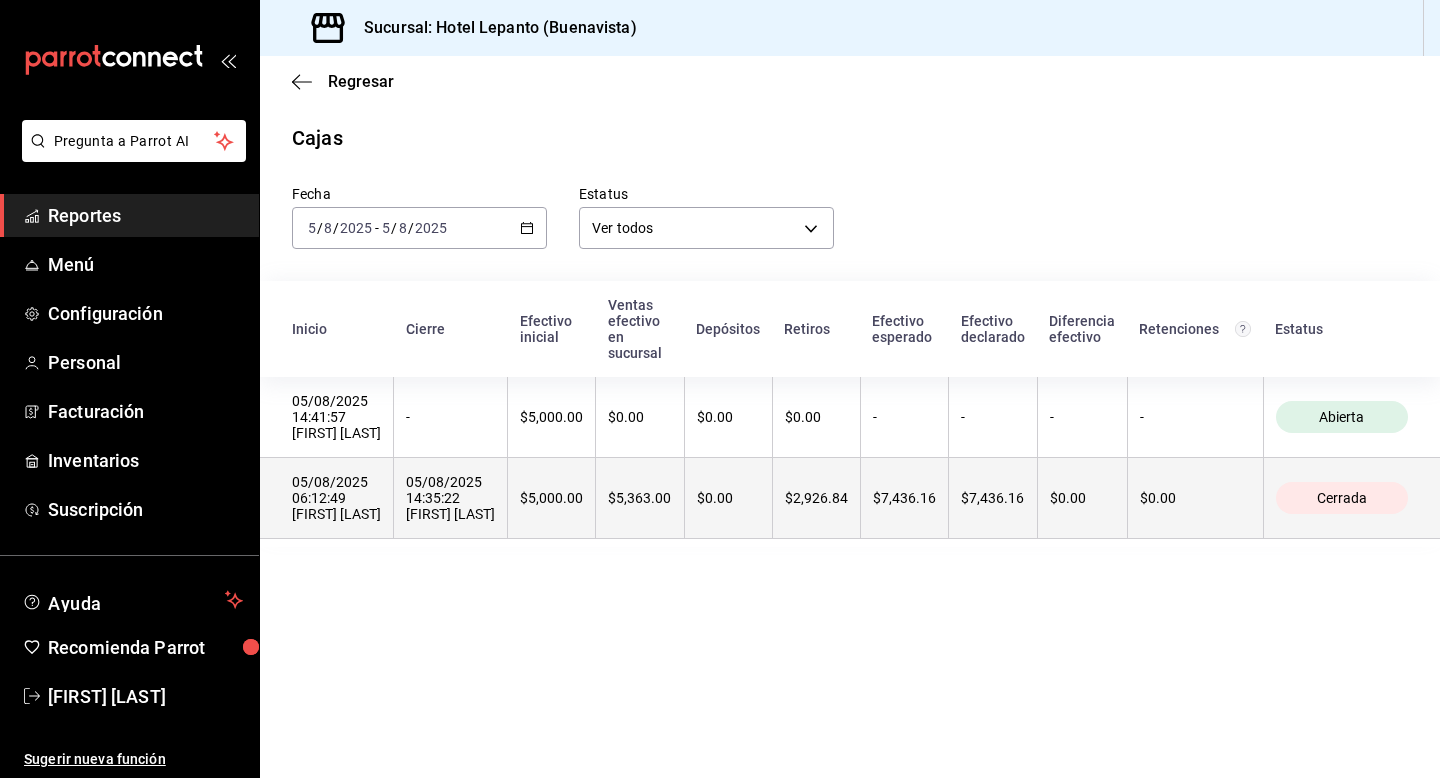 click on "$0.00" at bounding box center [728, 498] 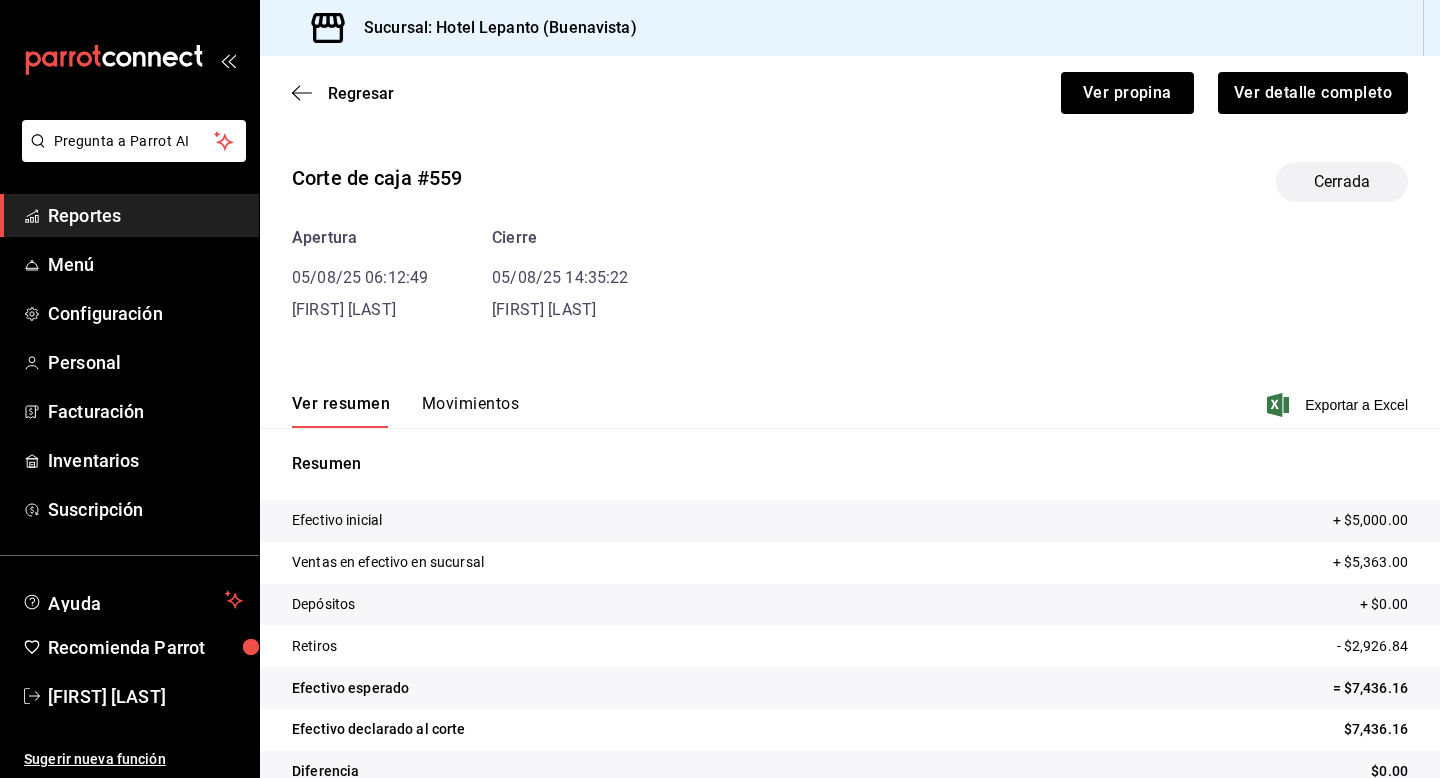 scroll, scrollTop: 38, scrollLeft: 0, axis: vertical 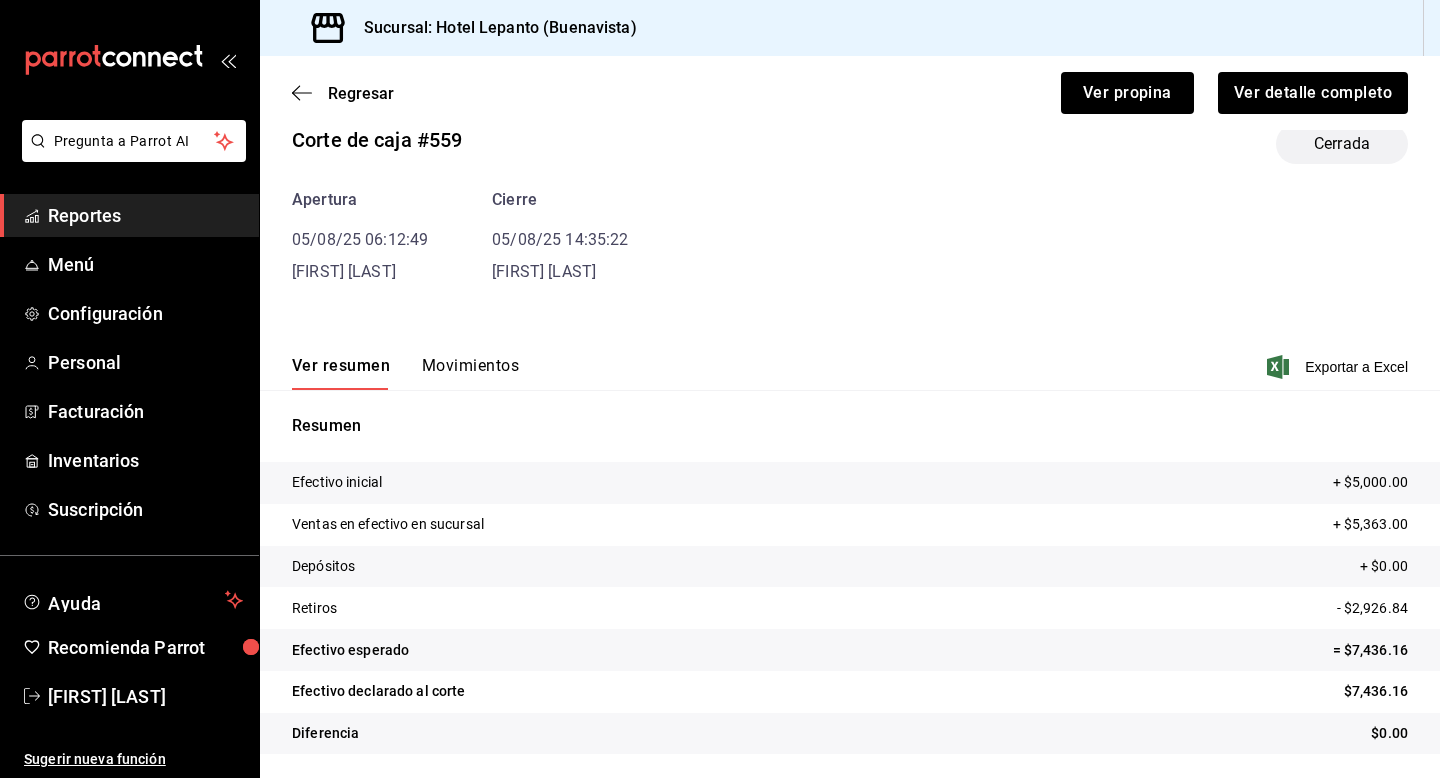 click on "Movimientos" at bounding box center (470, 373) 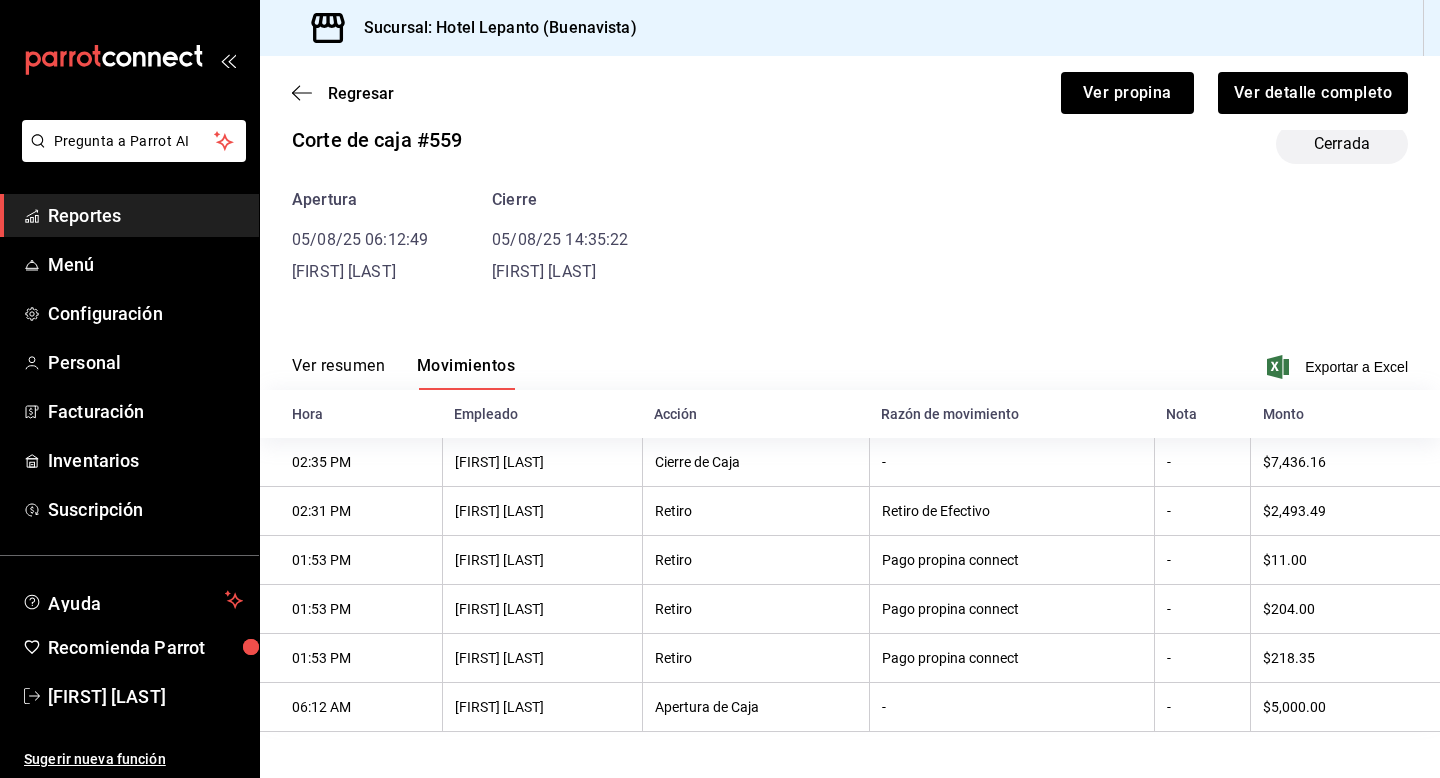 scroll, scrollTop: 43, scrollLeft: 0, axis: vertical 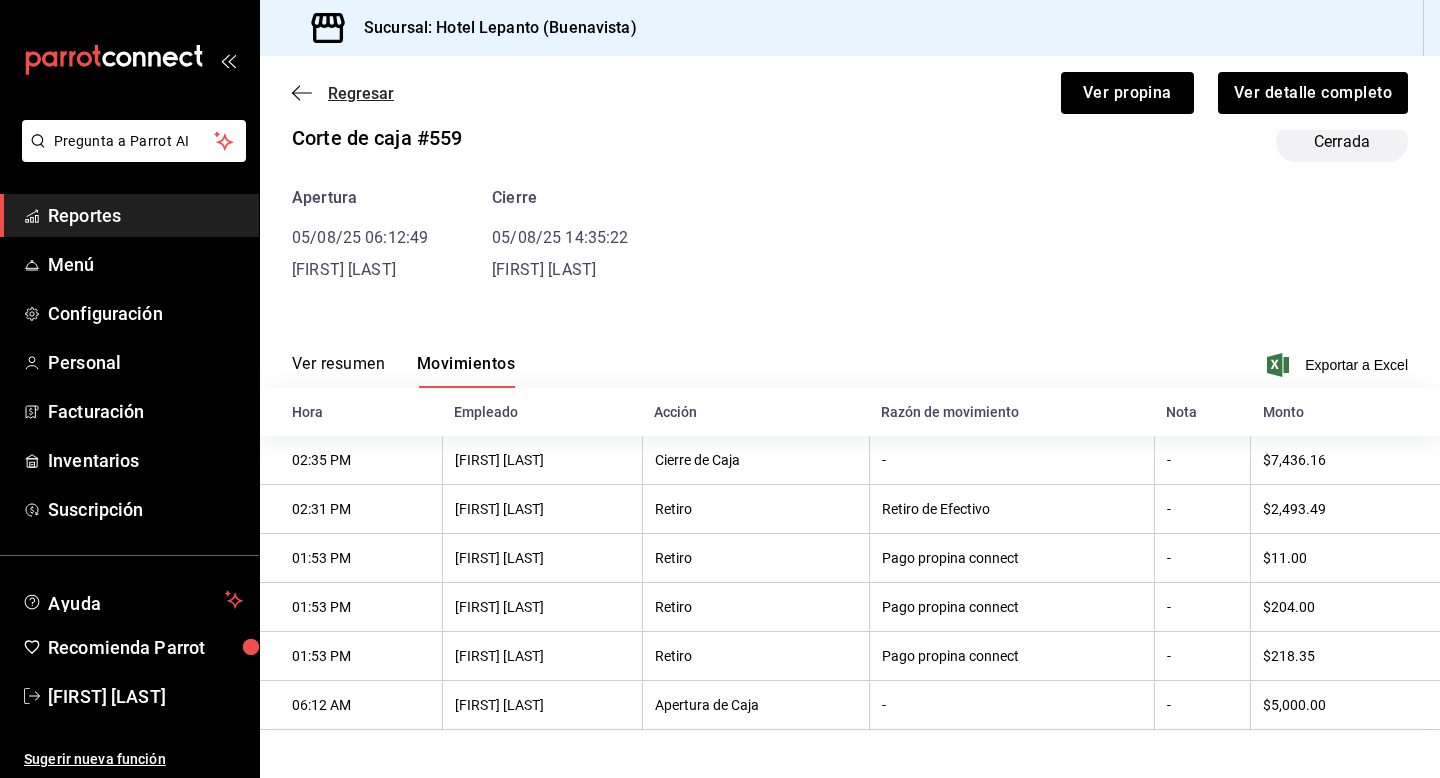 click 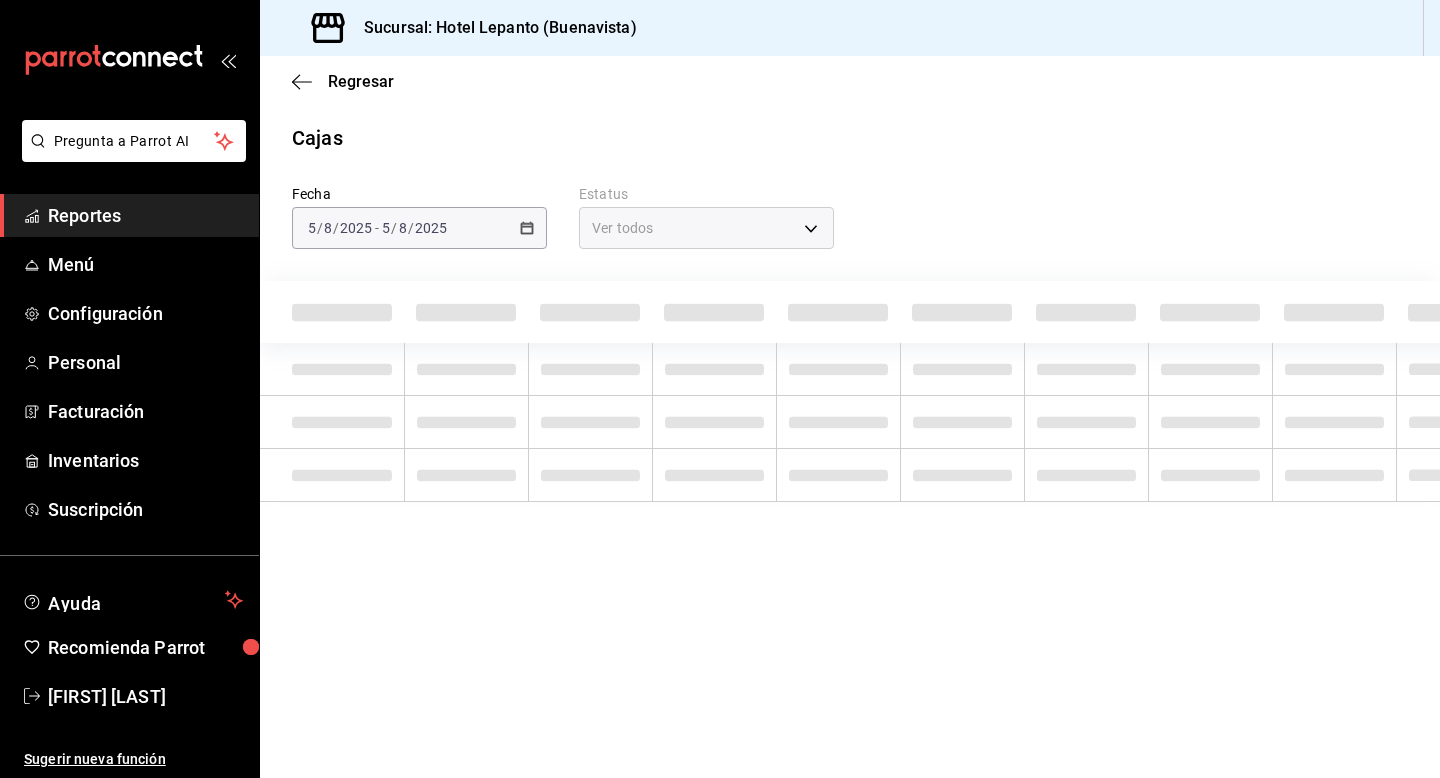 scroll, scrollTop: 0, scrollLeft: 0, axis: both 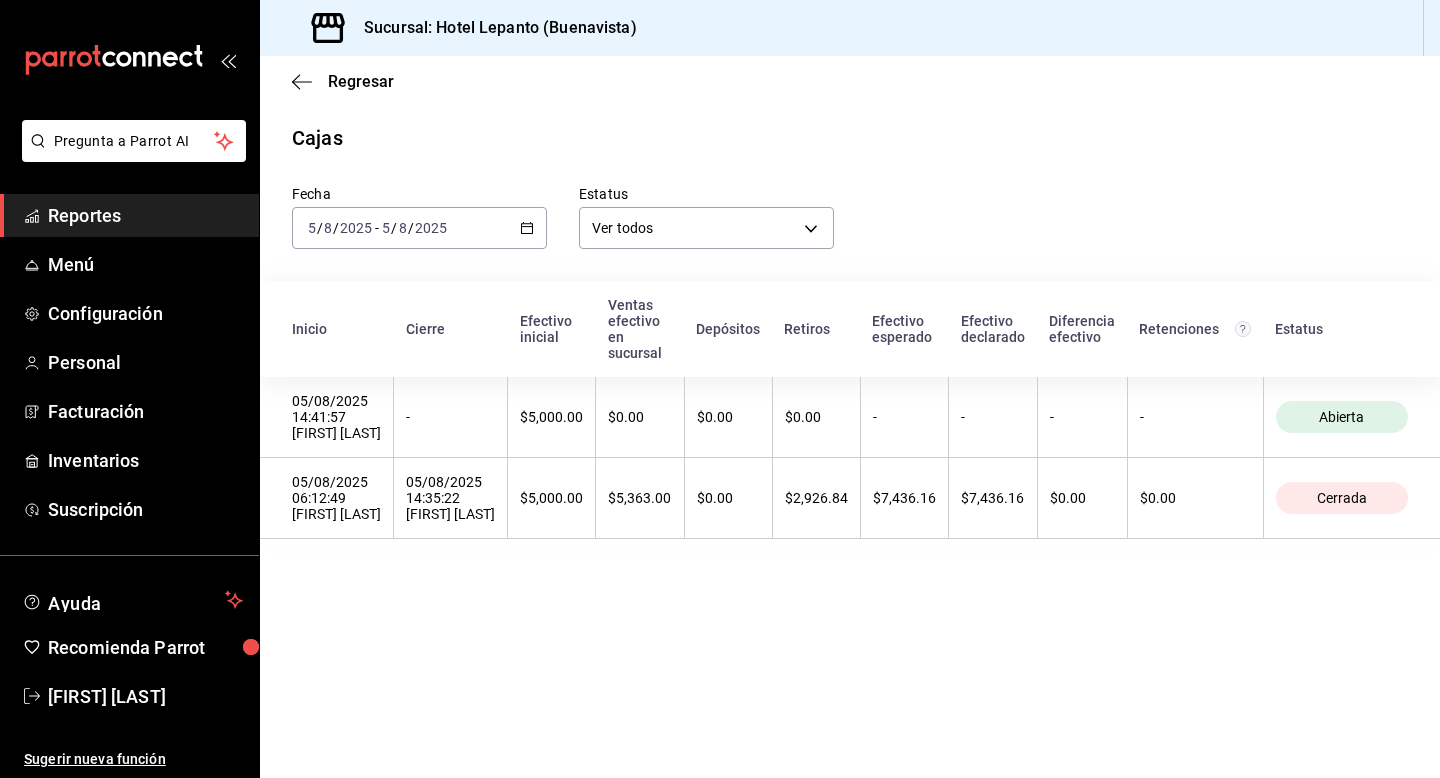 click on "2025-08-05 5 / 8 / 2025 - 2025-08-05 5 / 8 / 2025" at bounding box center [419, 228] 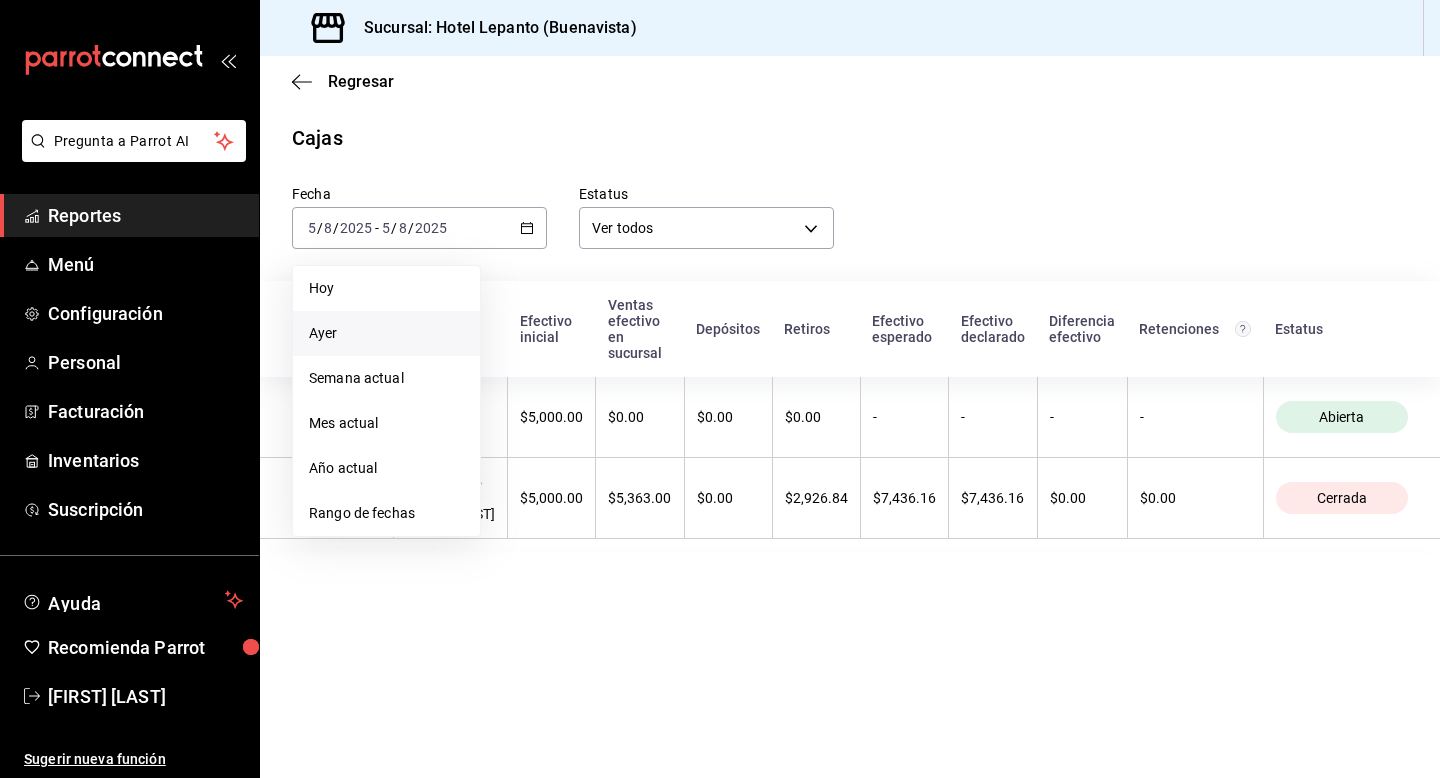 click on "Ayer" at bounding box center [386, 333] 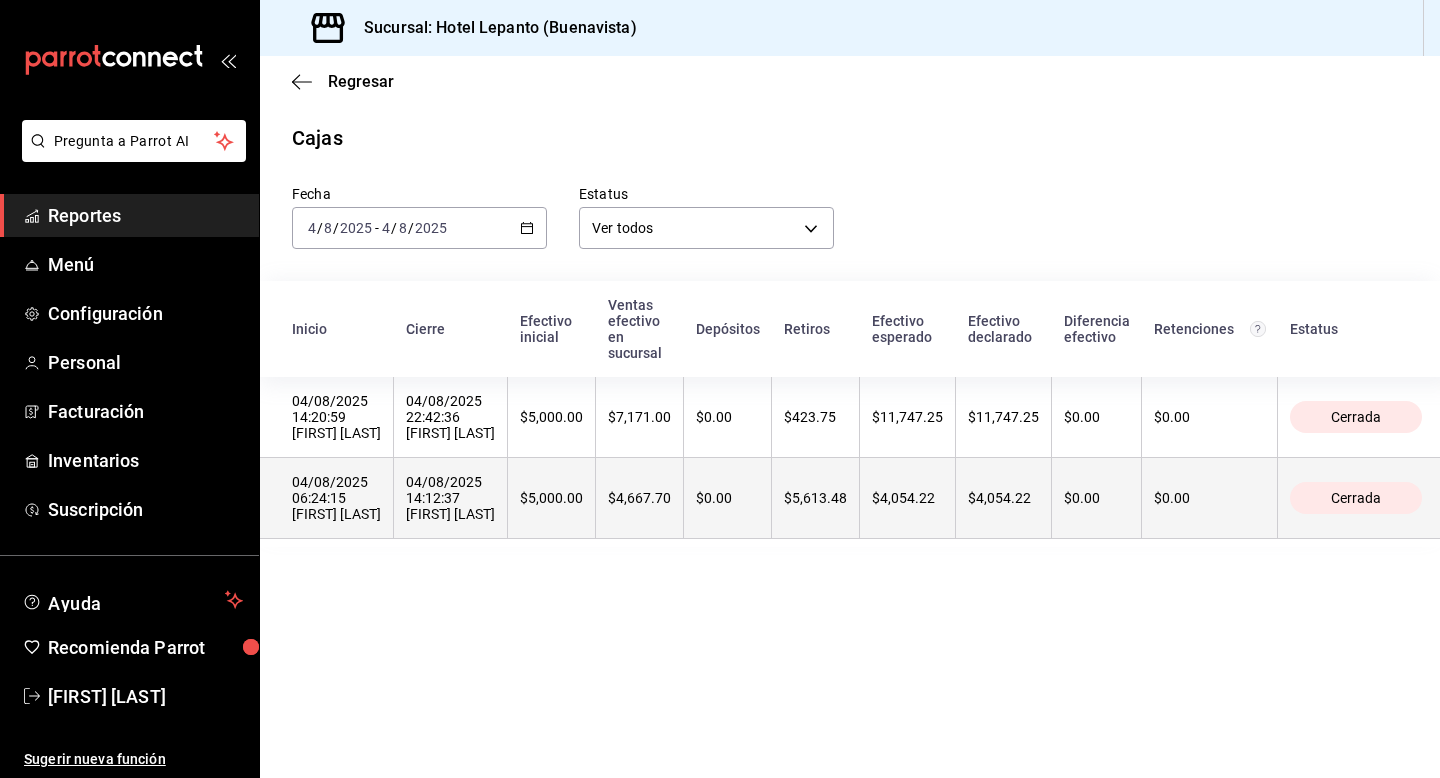 click on "$4,667.70" at bounding box center (640, 498) 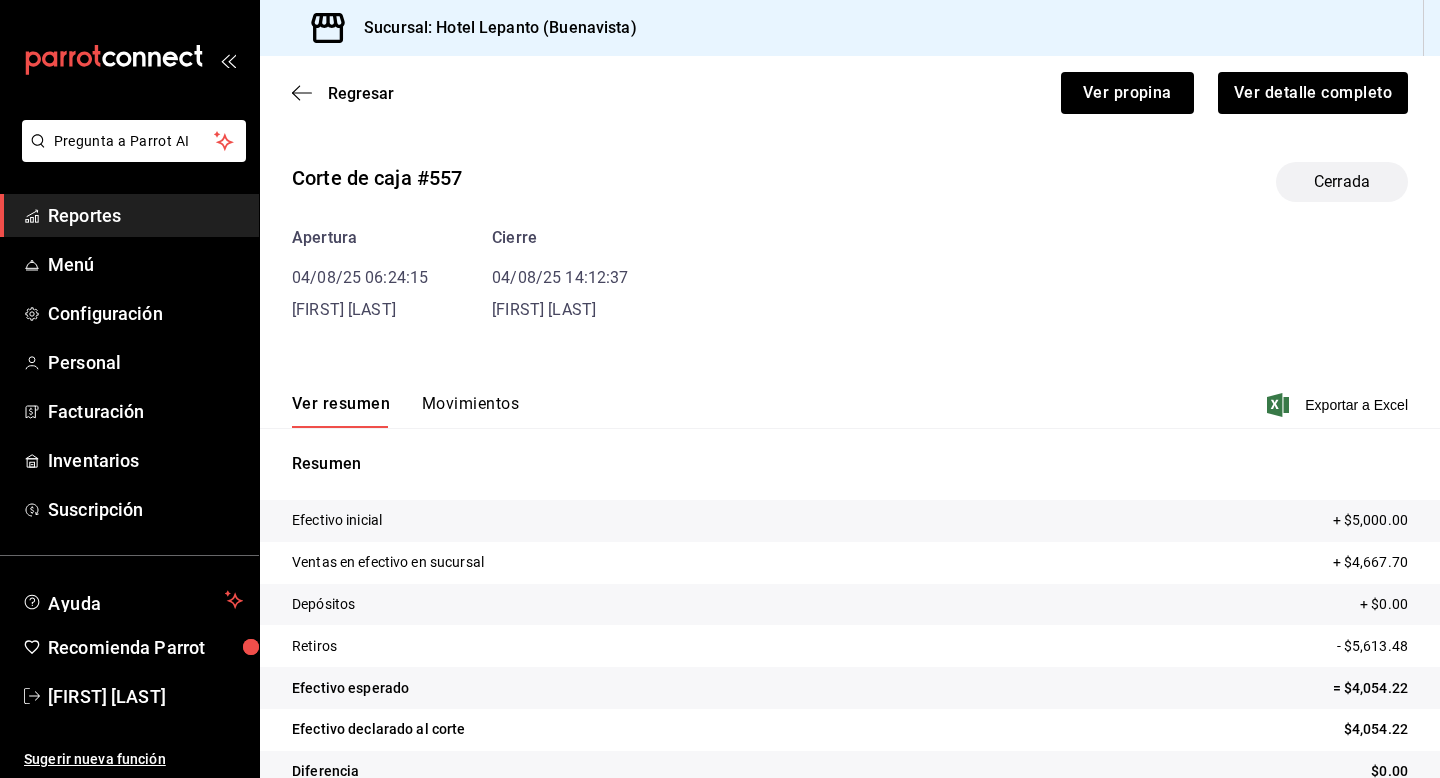 scroll, scrollTop: 38, scrollLeft: 0, axis: vertical 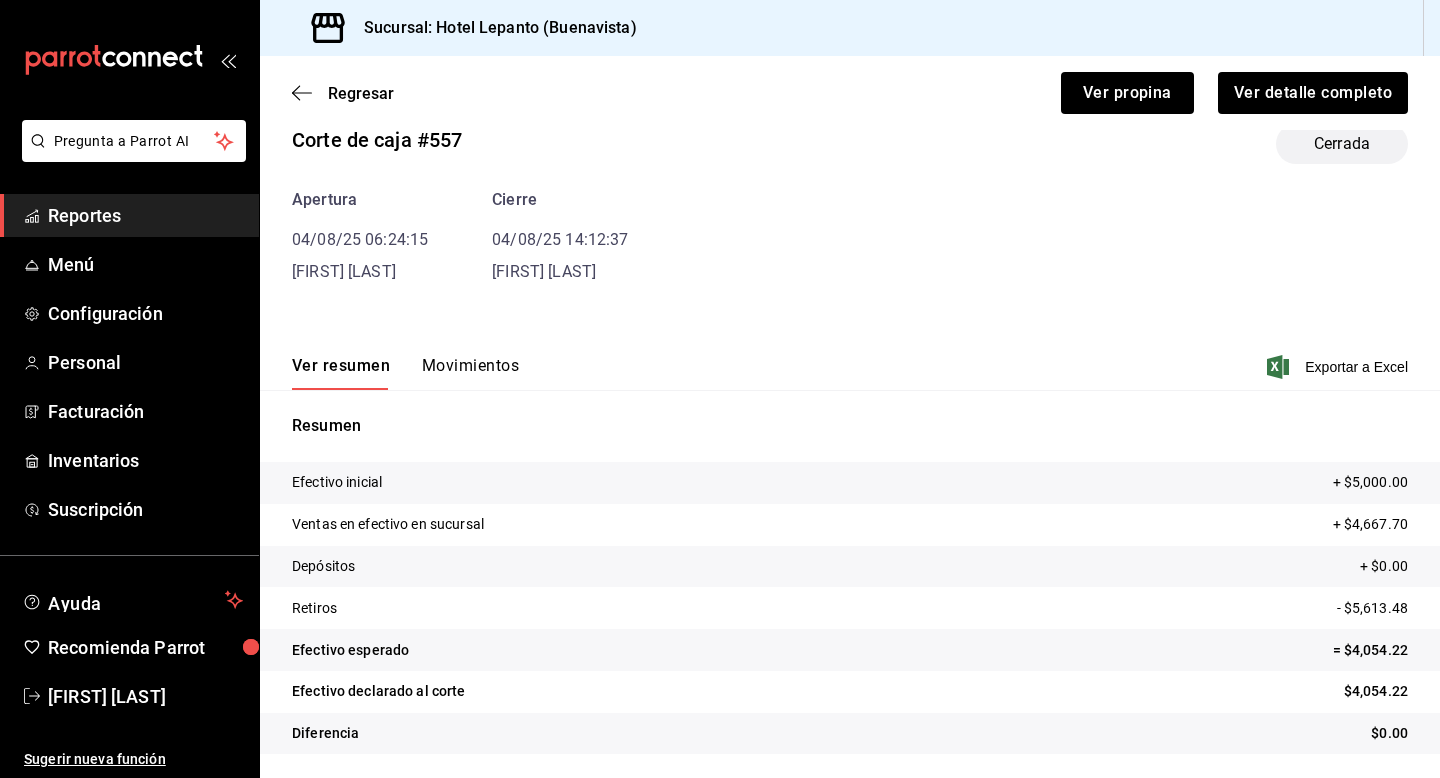 click on "Movimientos" at bounding box center (470, 373) 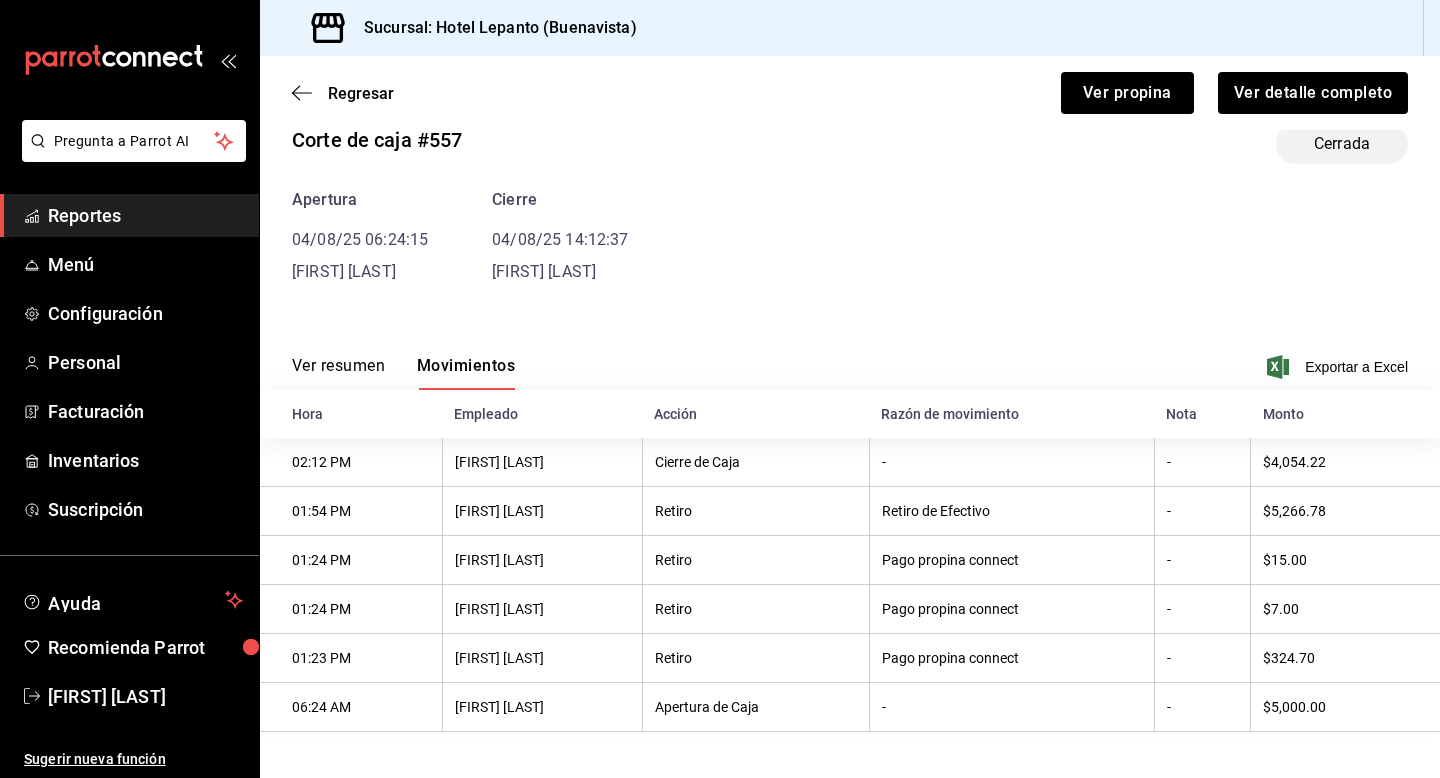 click on "Ver resumen" at bounding box center [338, 373] 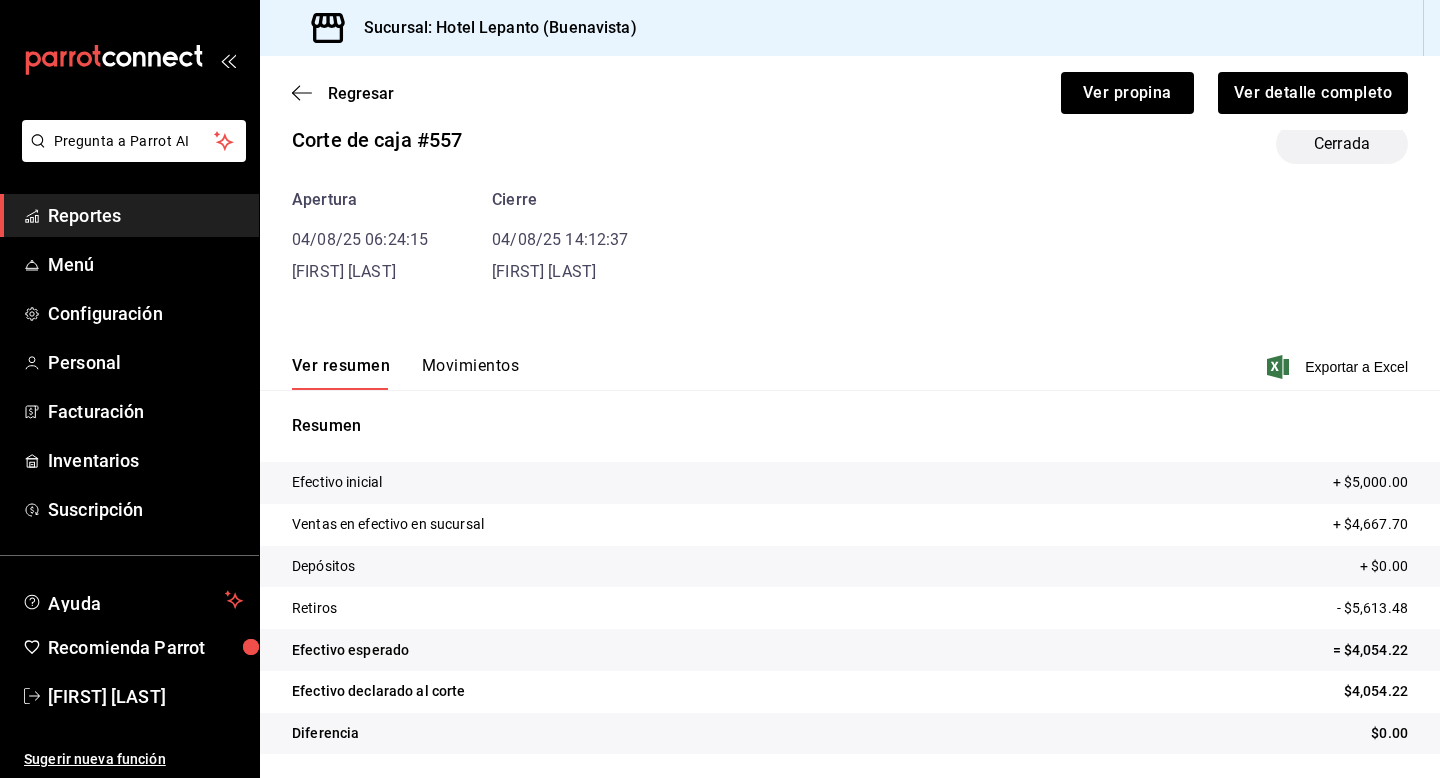 click on "Movimientos" at bounding box center [470, 373] 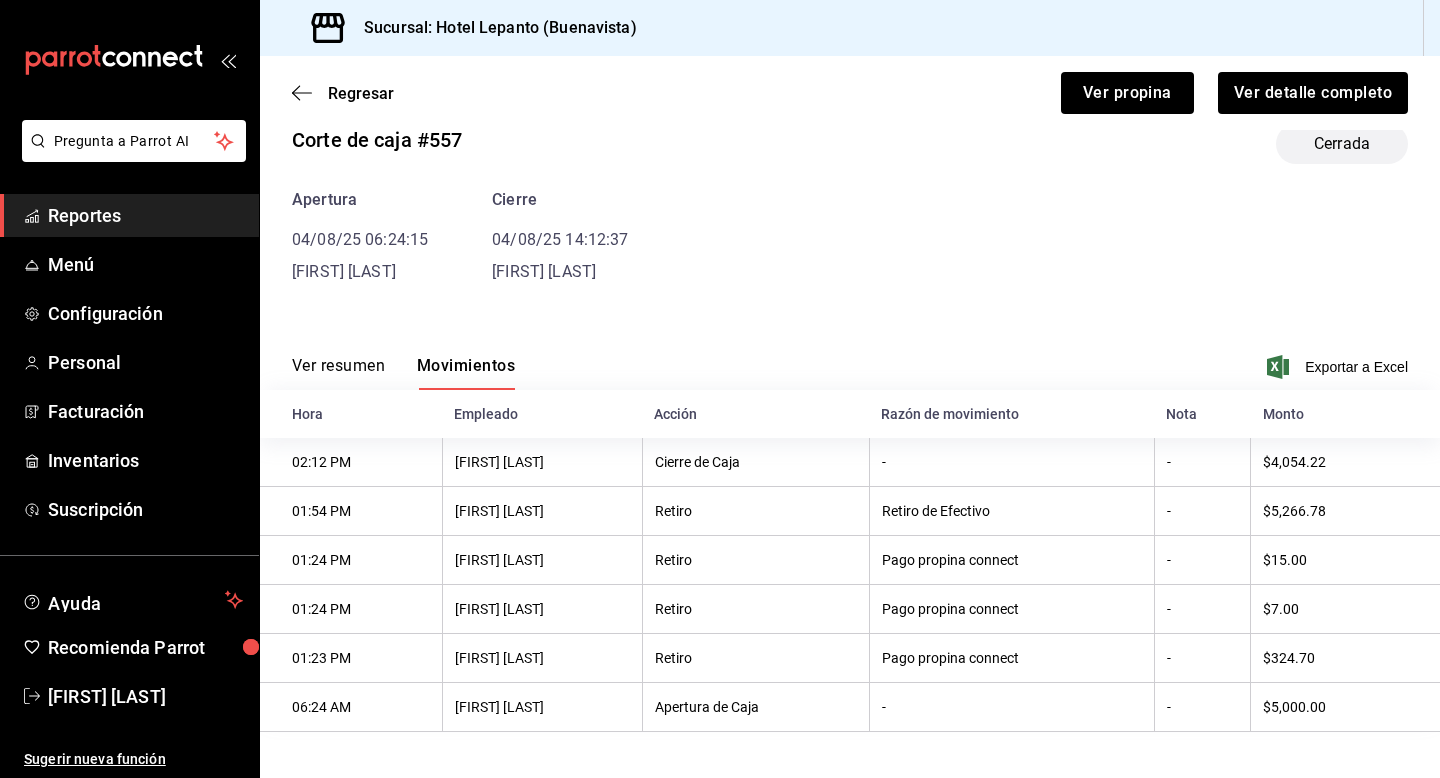 scroll, scrollTop: 43, scrollLeft: 0, axis: vertical 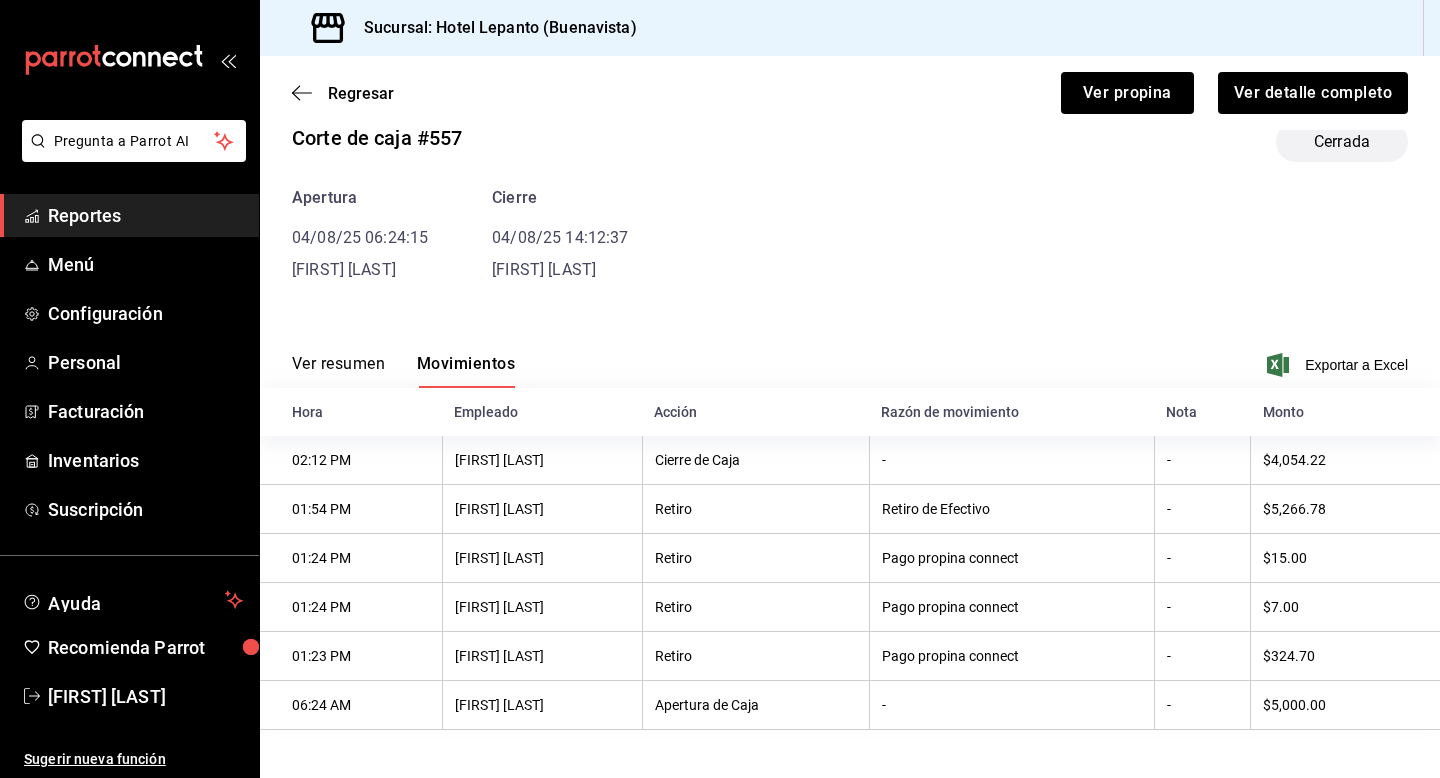 click on "Ver resumen" at bounding box center [338, 371] 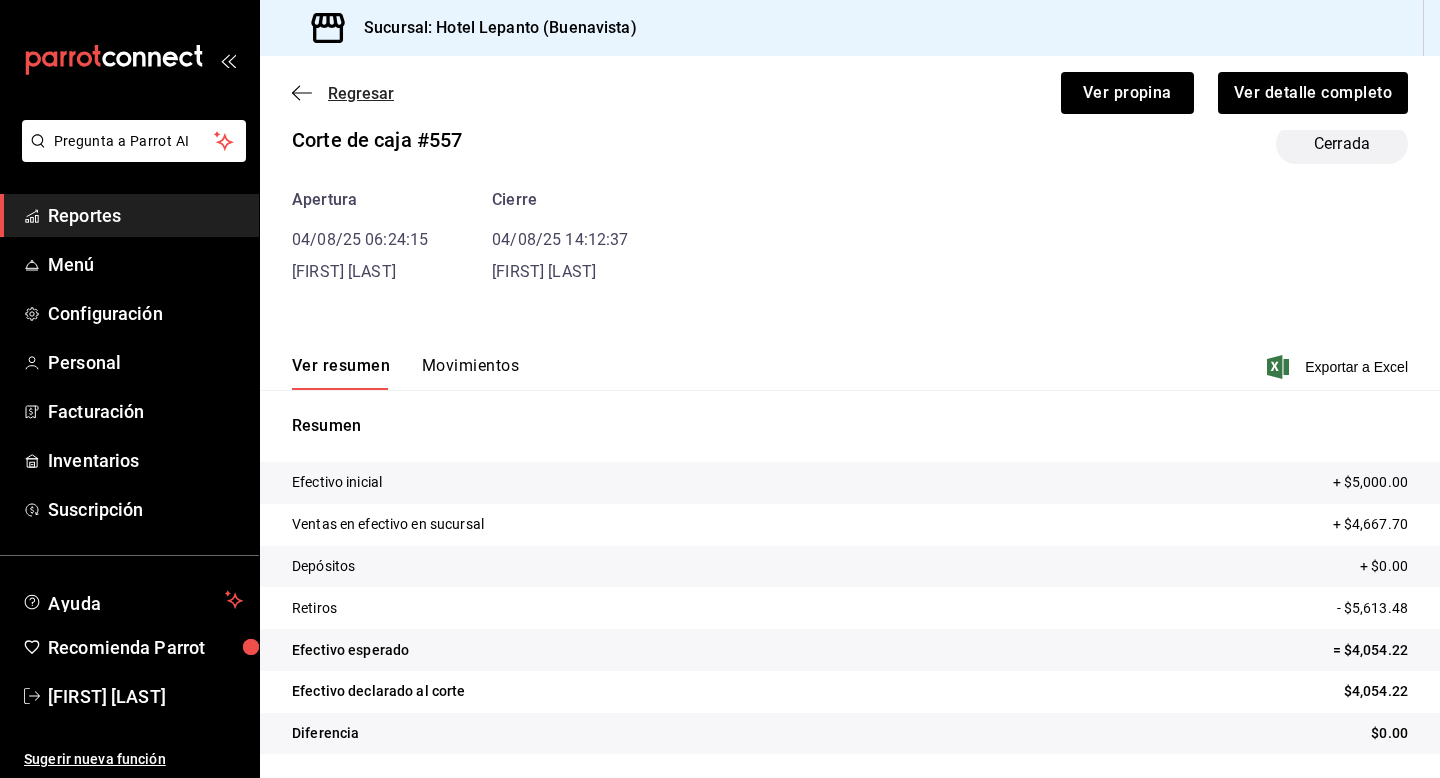 click 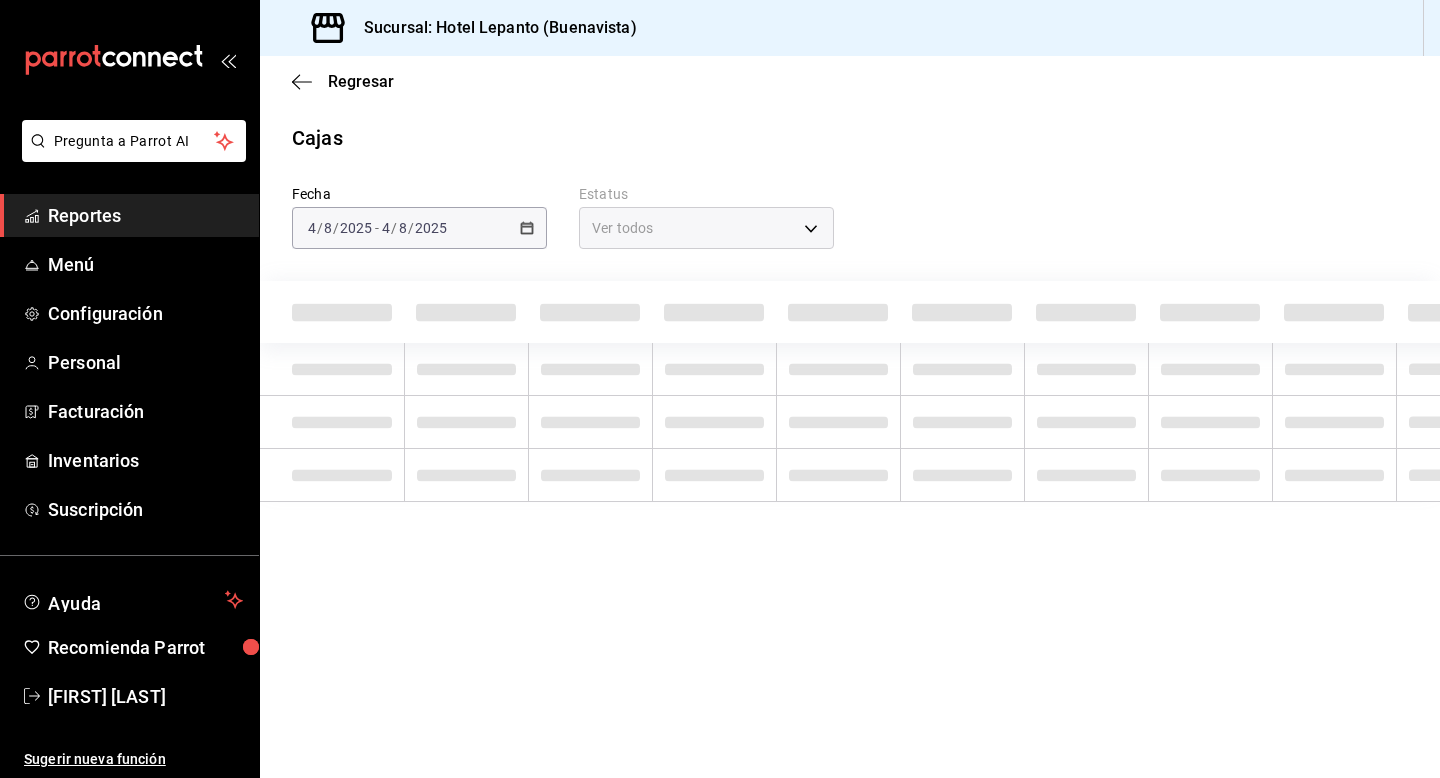 scroll, scrollTop: 0, scrollLeft: 0, axis: both 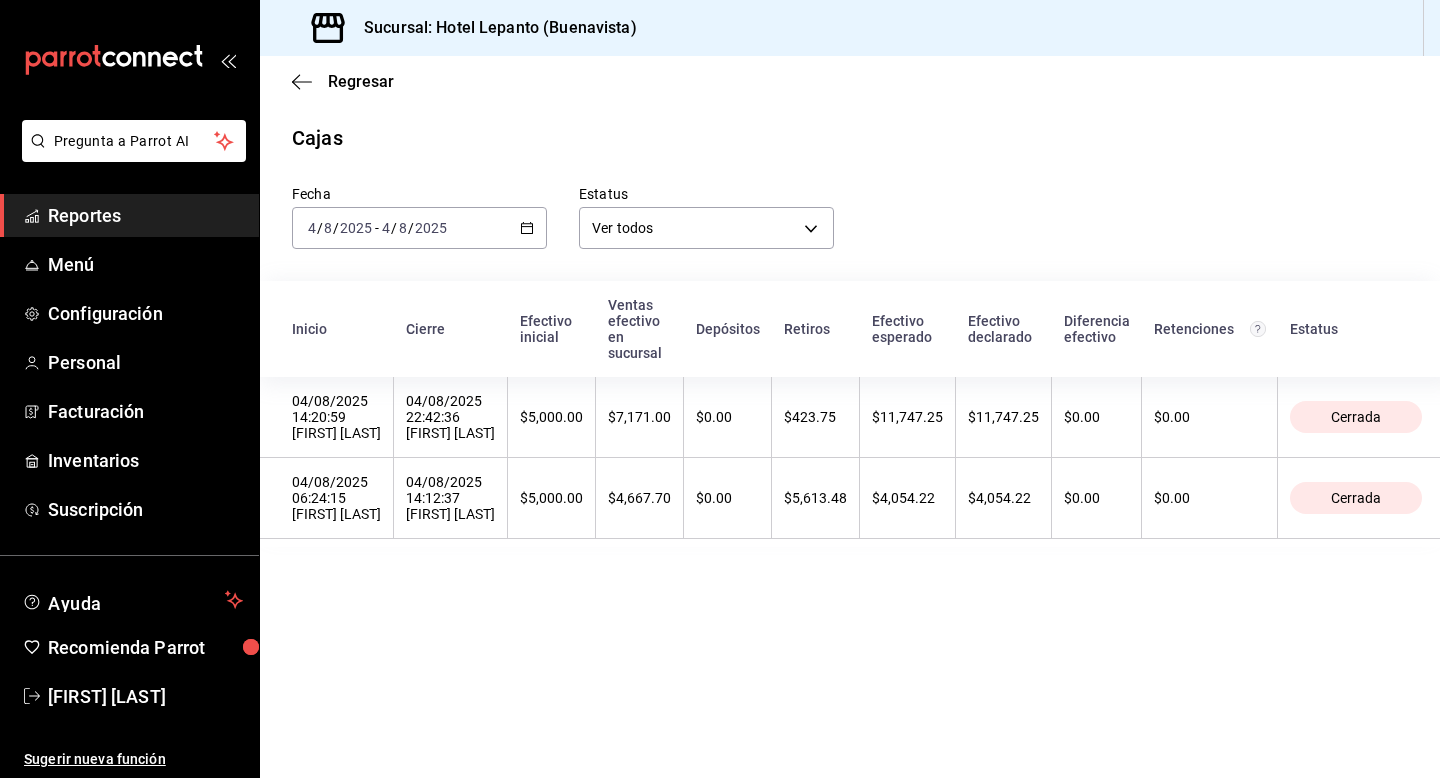 click on "Reportes" at bounding box center [145, 215] 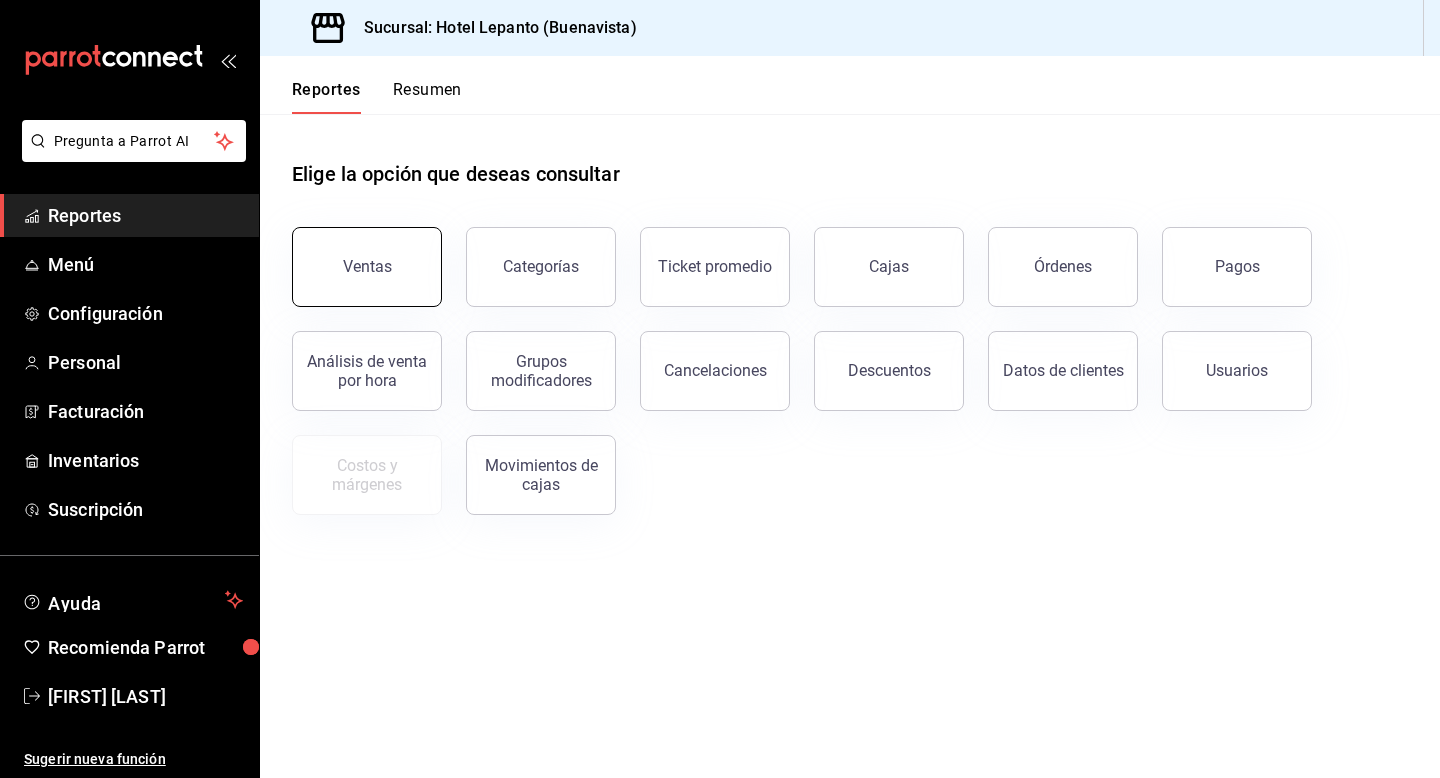 click on "Ventas" at bounding box center (367, 267) 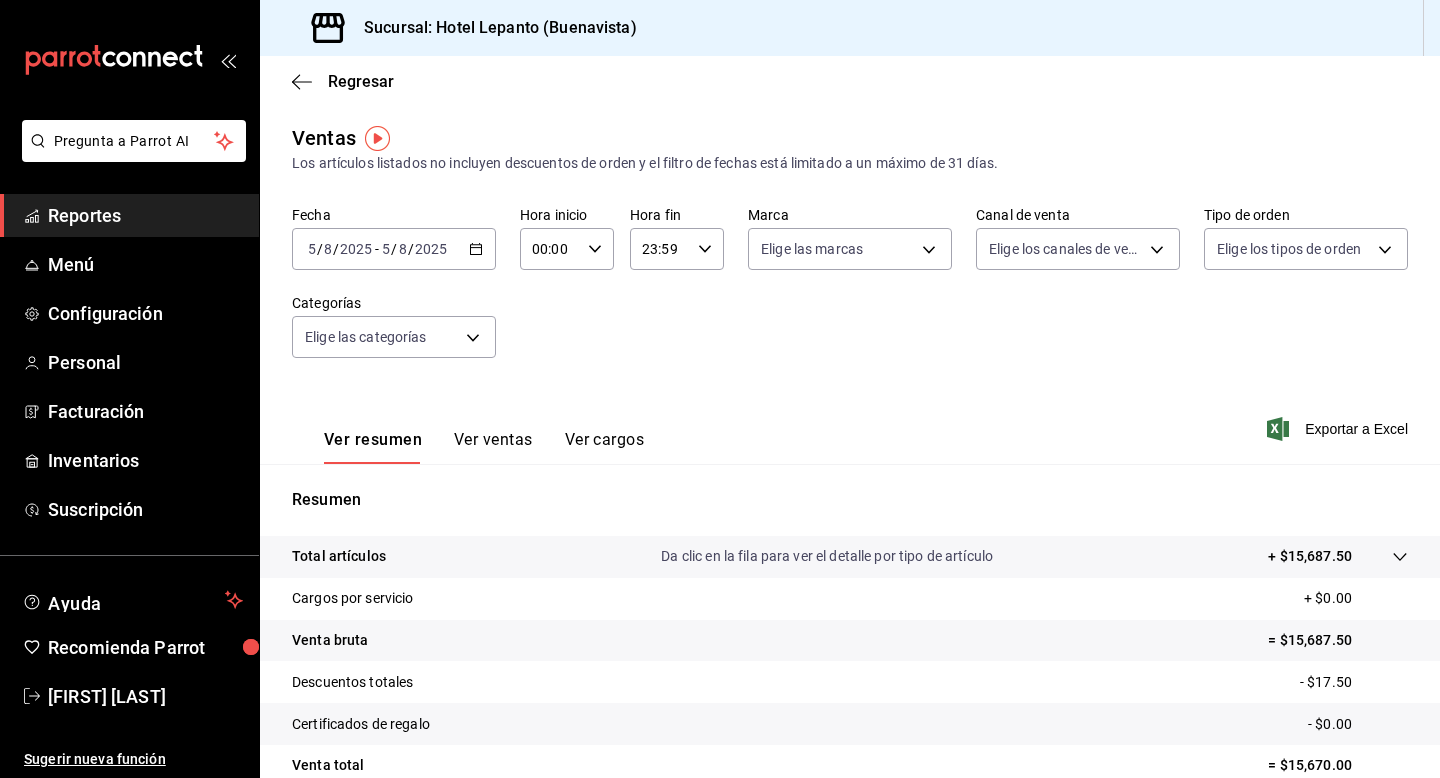 click 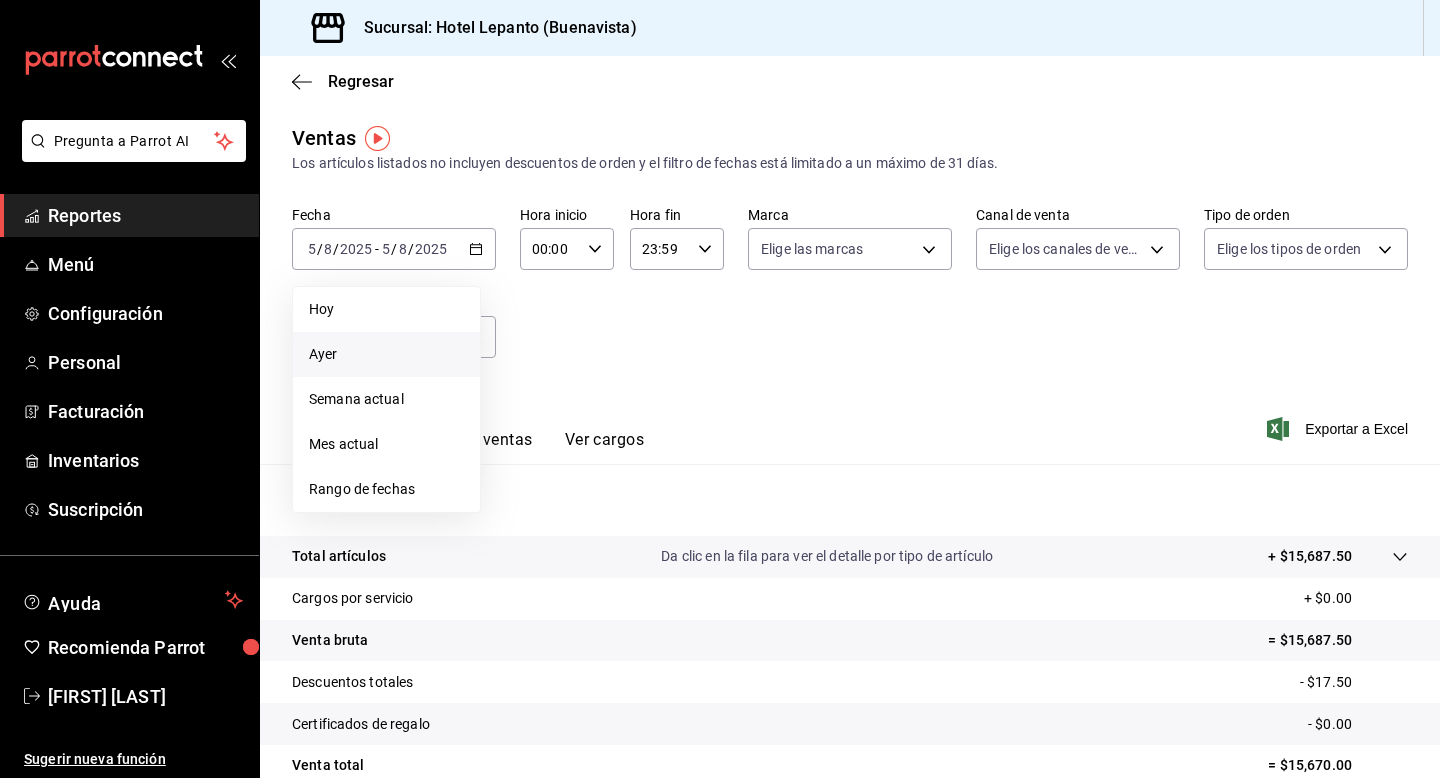 click on "Ayer" at bounding box center (386, 354) 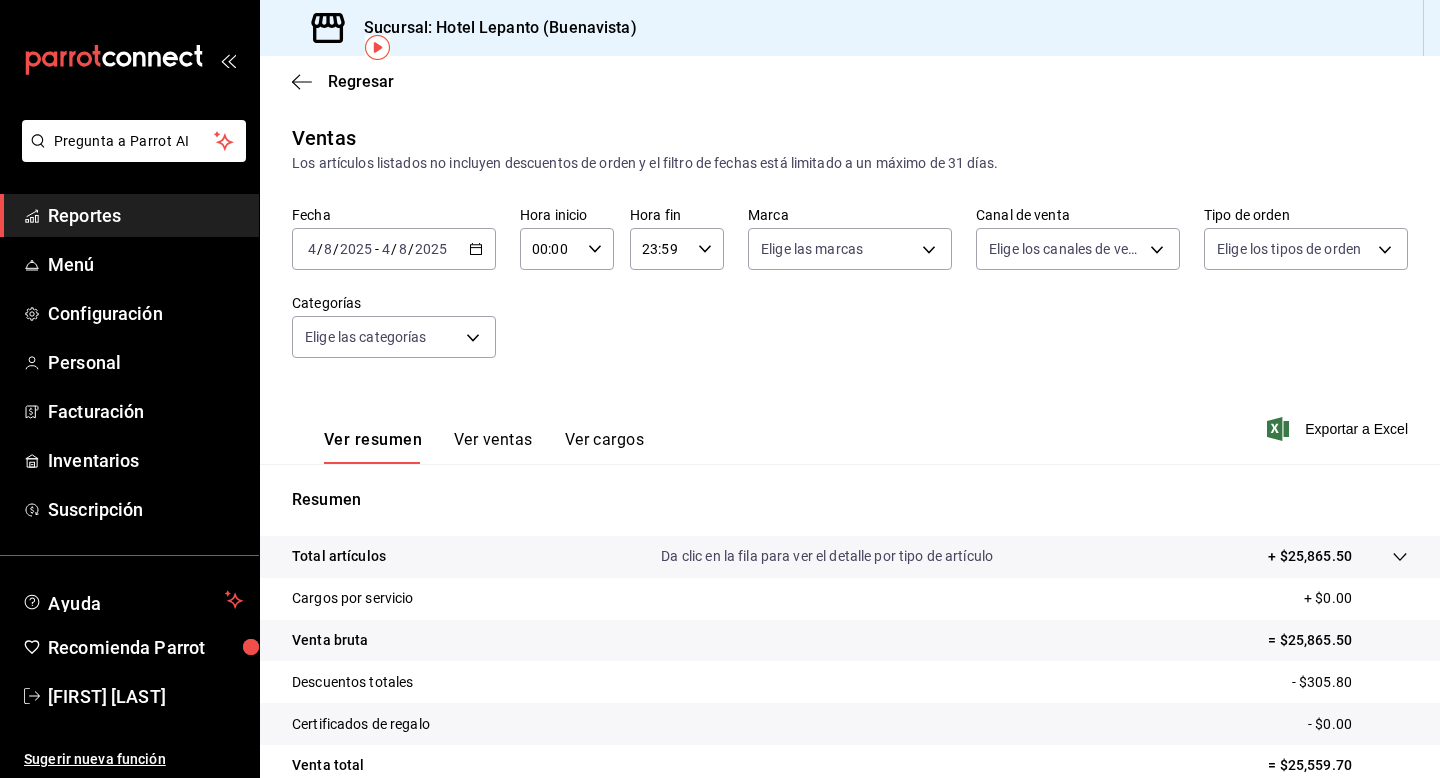 scroll, scrollTop: 168, scrollLeft: 0, axis: vertical 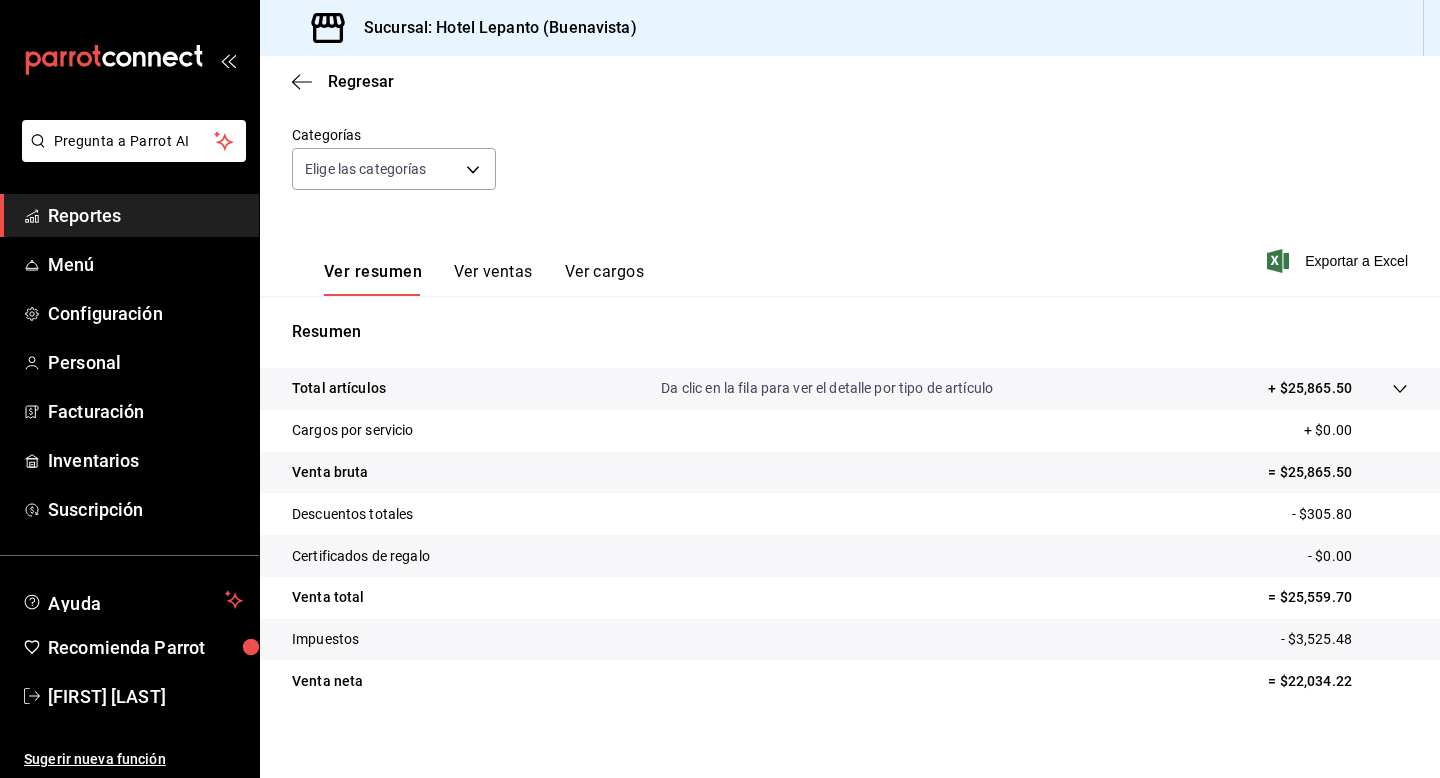 click on "Ver cargos" at bounding box center [605, 279] 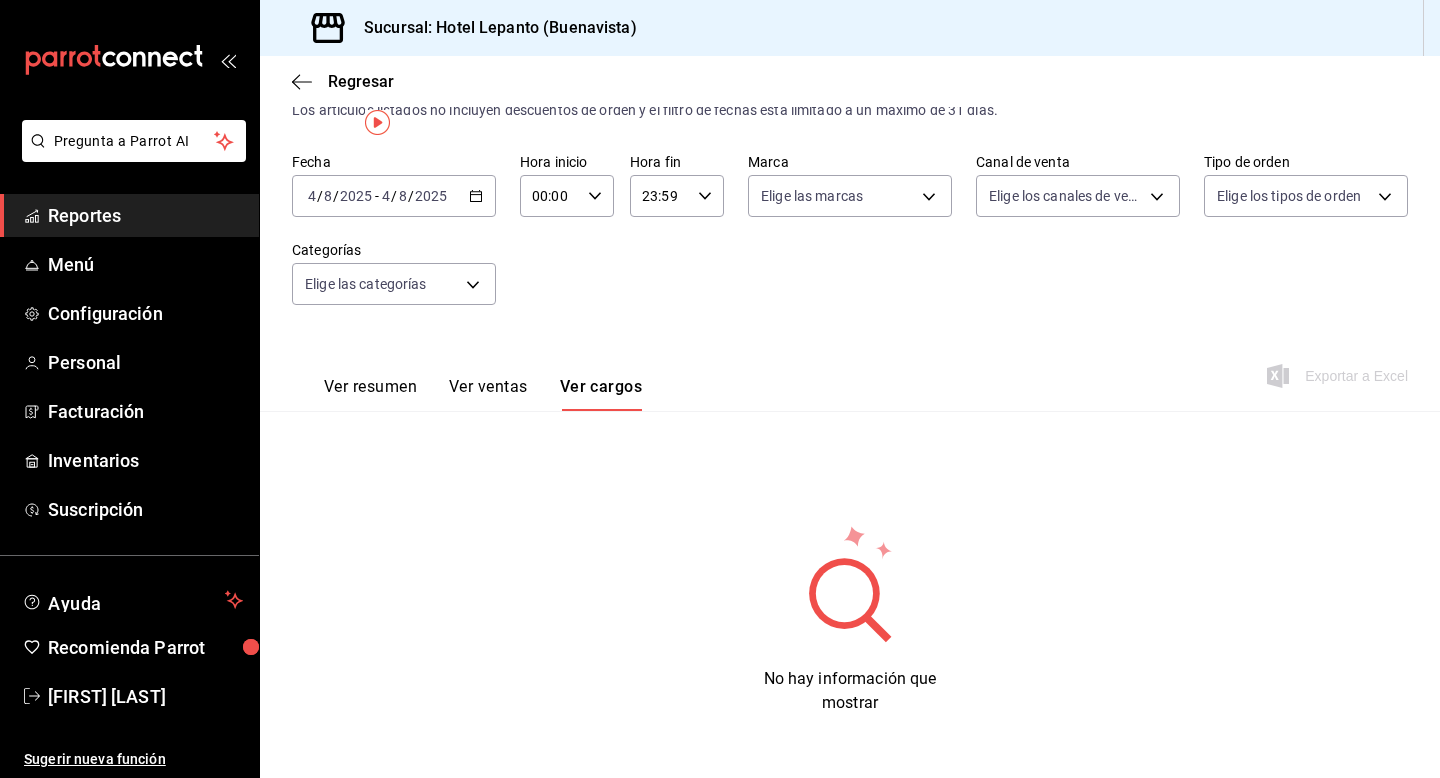 scroll, scrollTop: 0, scrollLeft: 0, axis: both 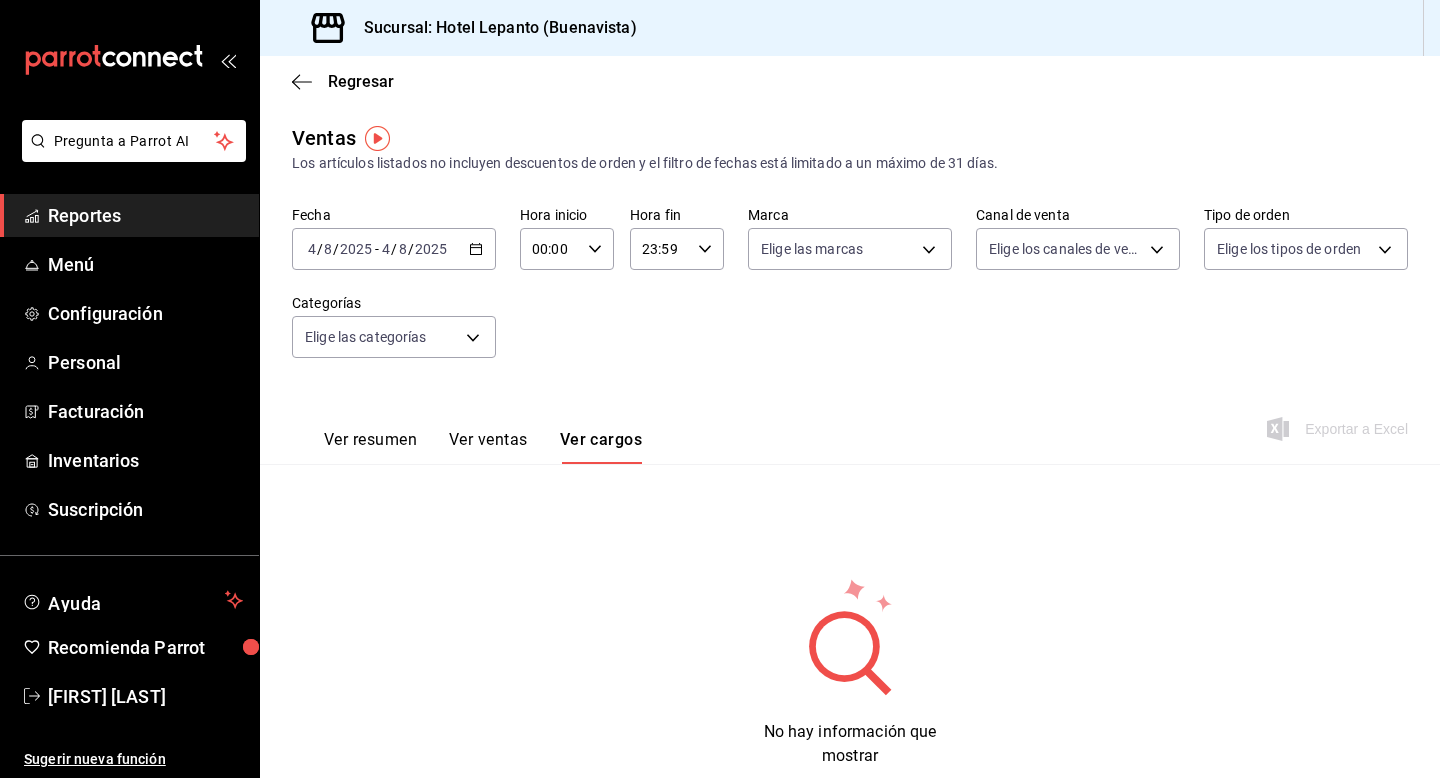click on "Ver ventas" at bounding box center [488, 447] 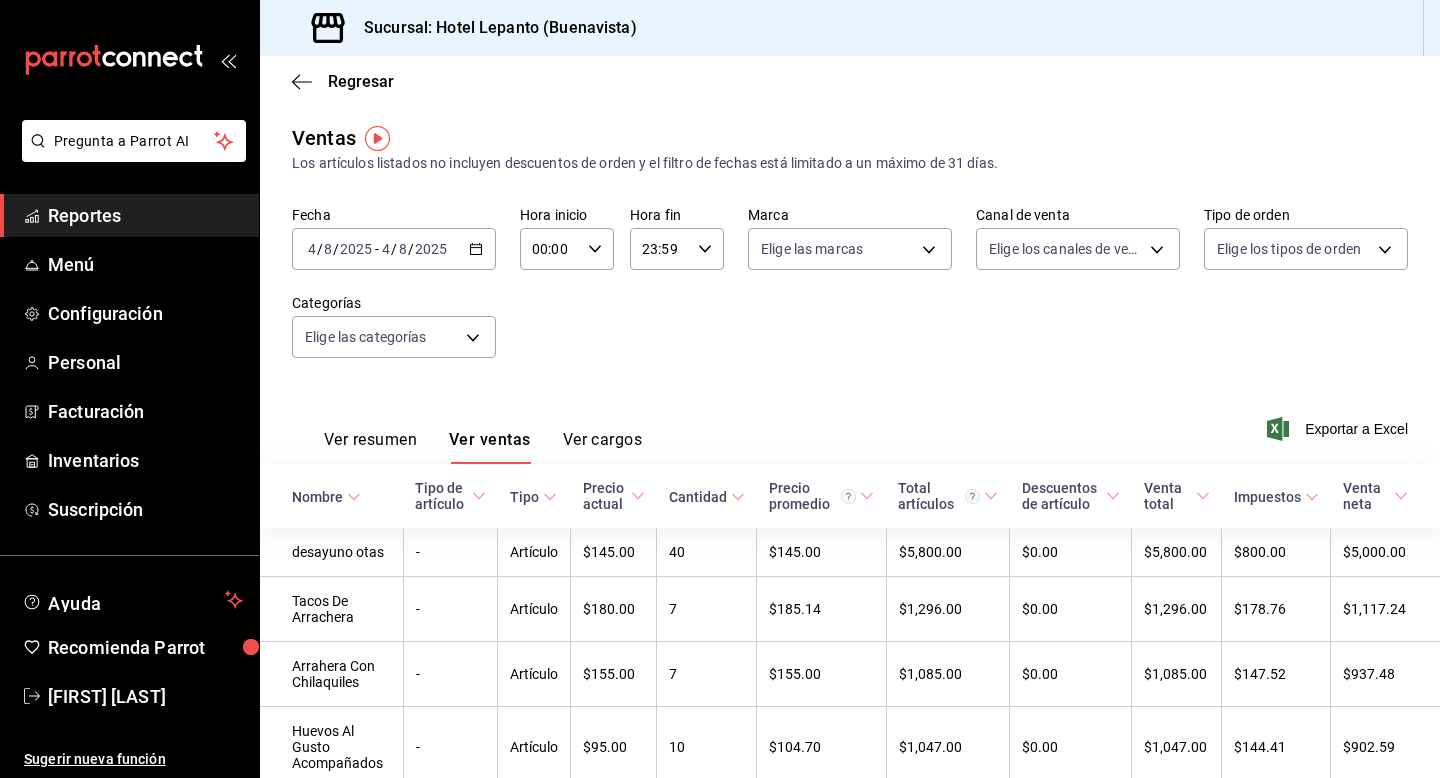 click on "Ver cargos" at bounding box center [603, 447] 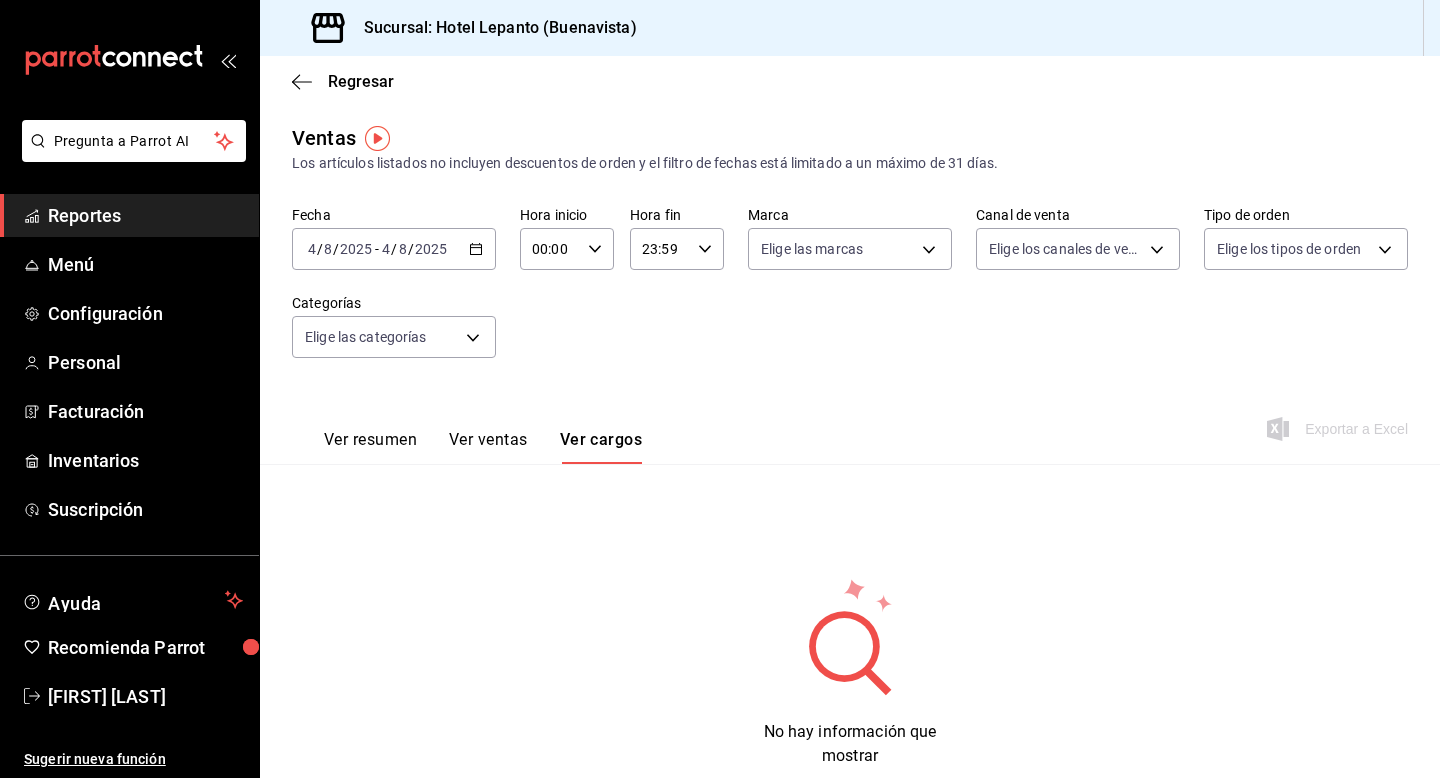 click on "Ver ventas" at bounding box center (488, 447) 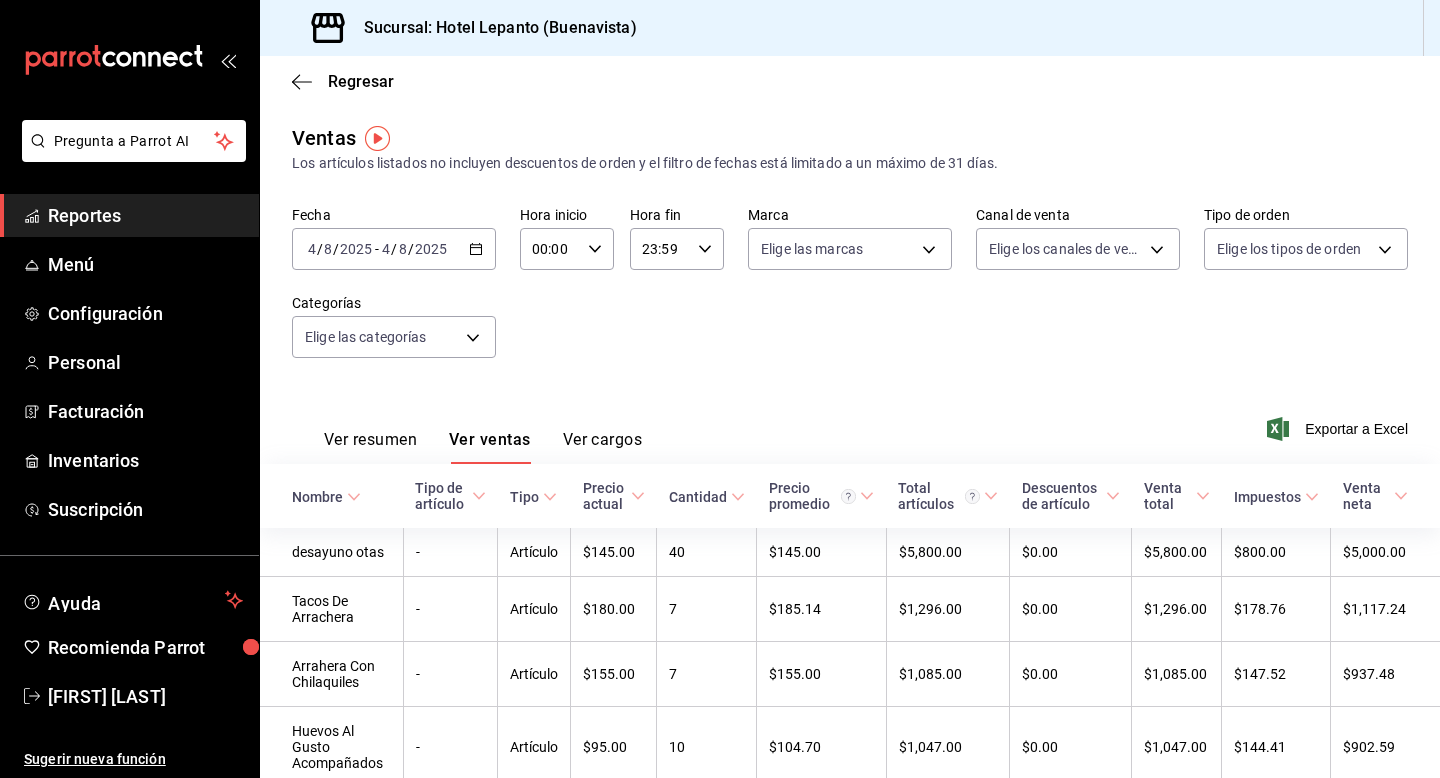 click on "Reportes" at bounding box center [145, 215] 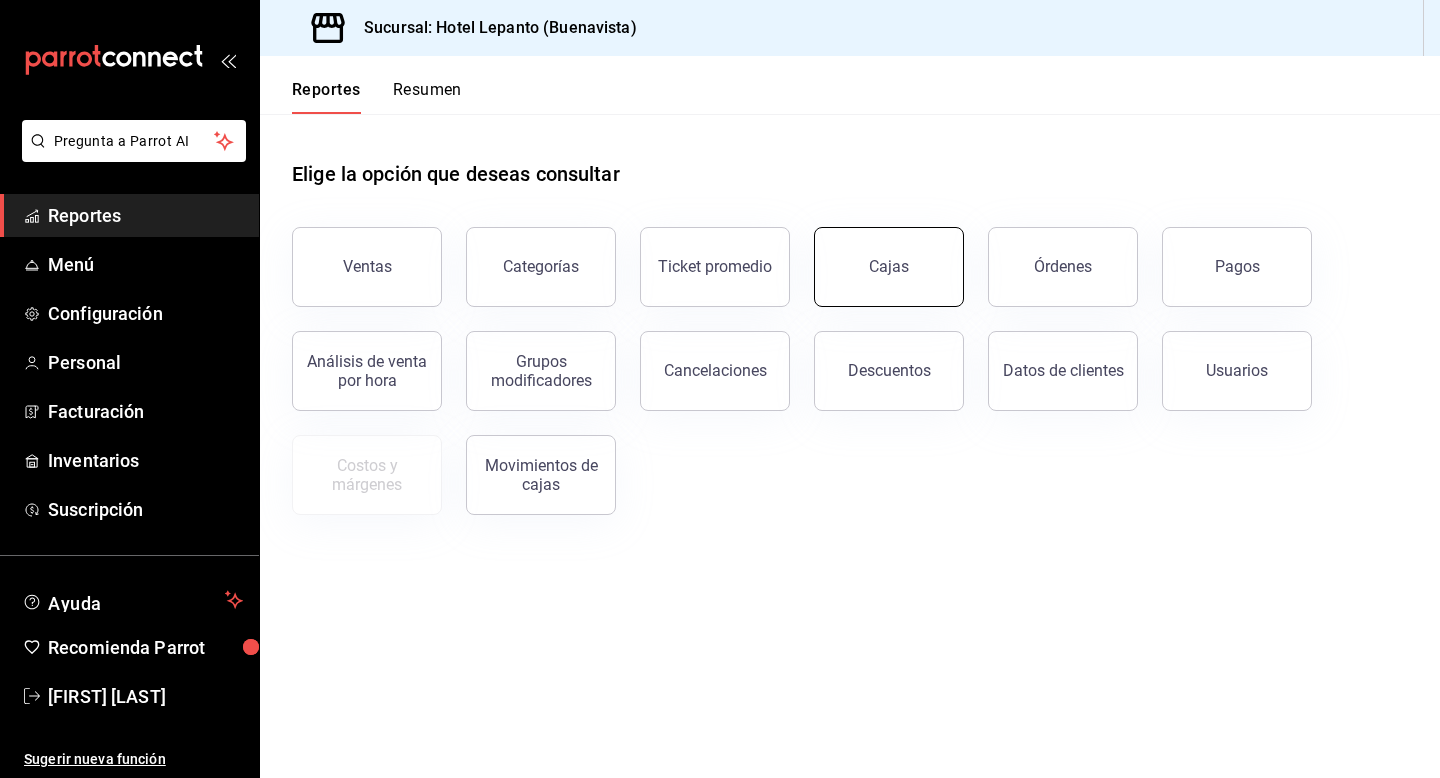 click on "Cajas" at bounding box center [889, 267] 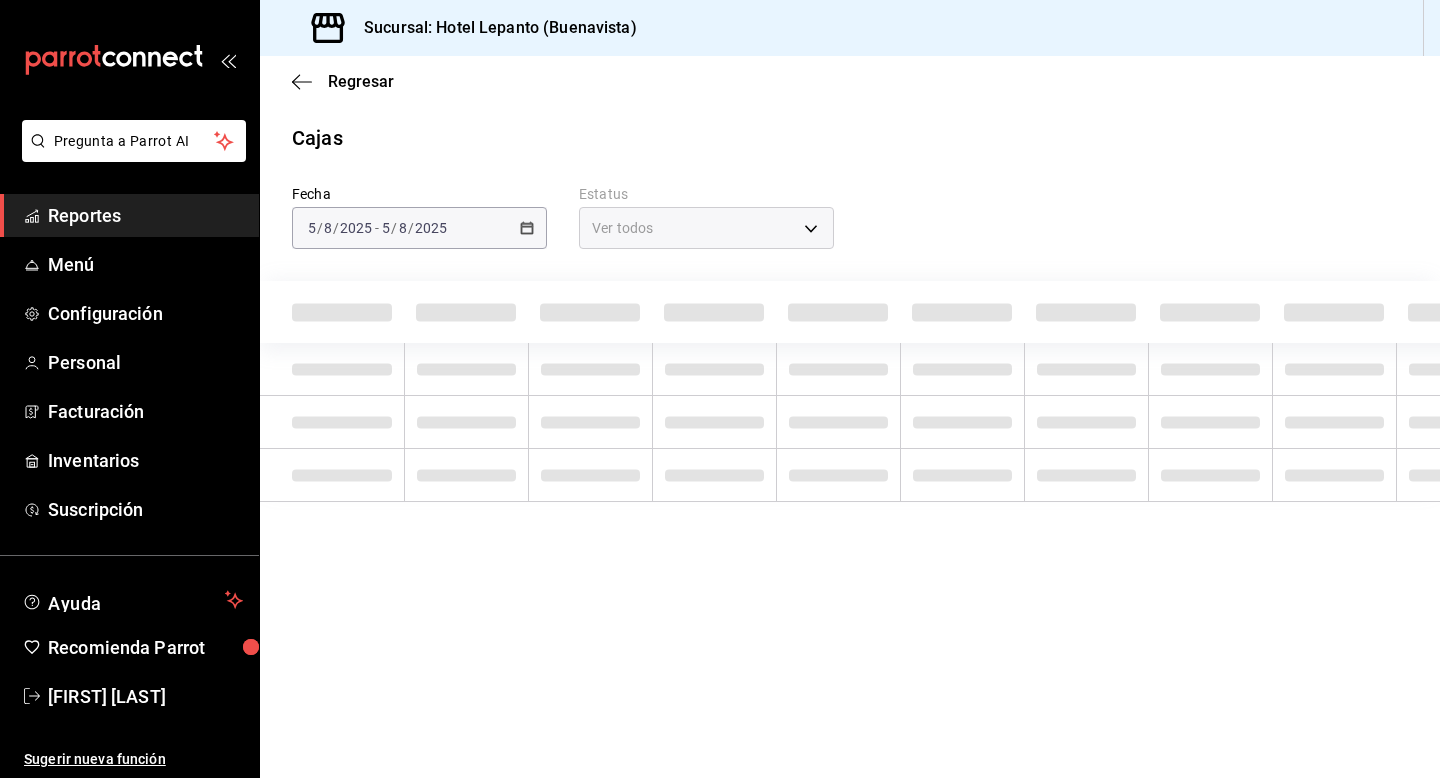 click on "2025-08-05 5 / 8 / 2025 - 2025-08-05 5 / 8 / 2025" at bounding box center (419, 228) 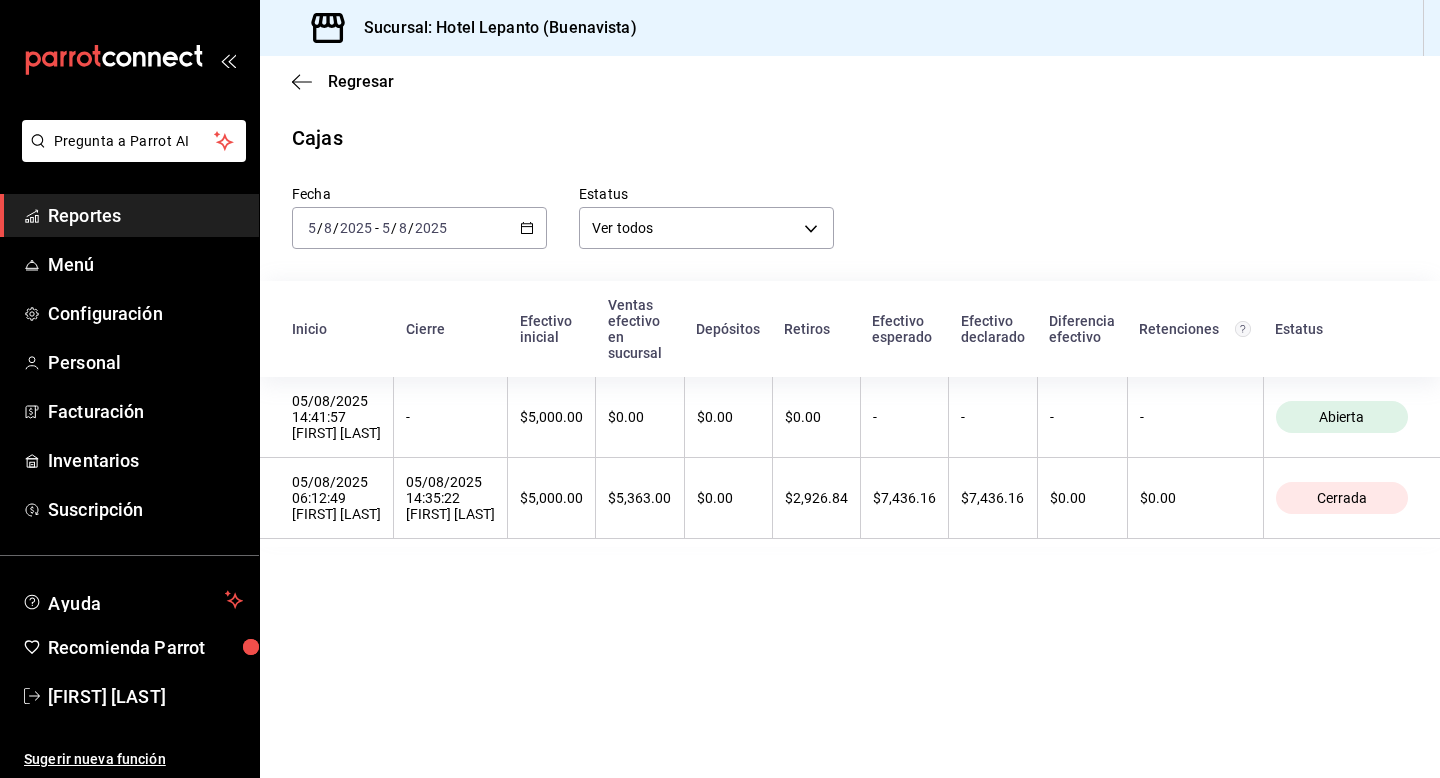 click on "2025-08-05 5 / 8 / 2025 - 2025-08-05 5 / 8 / 2025" at bounding box center (419, 228) 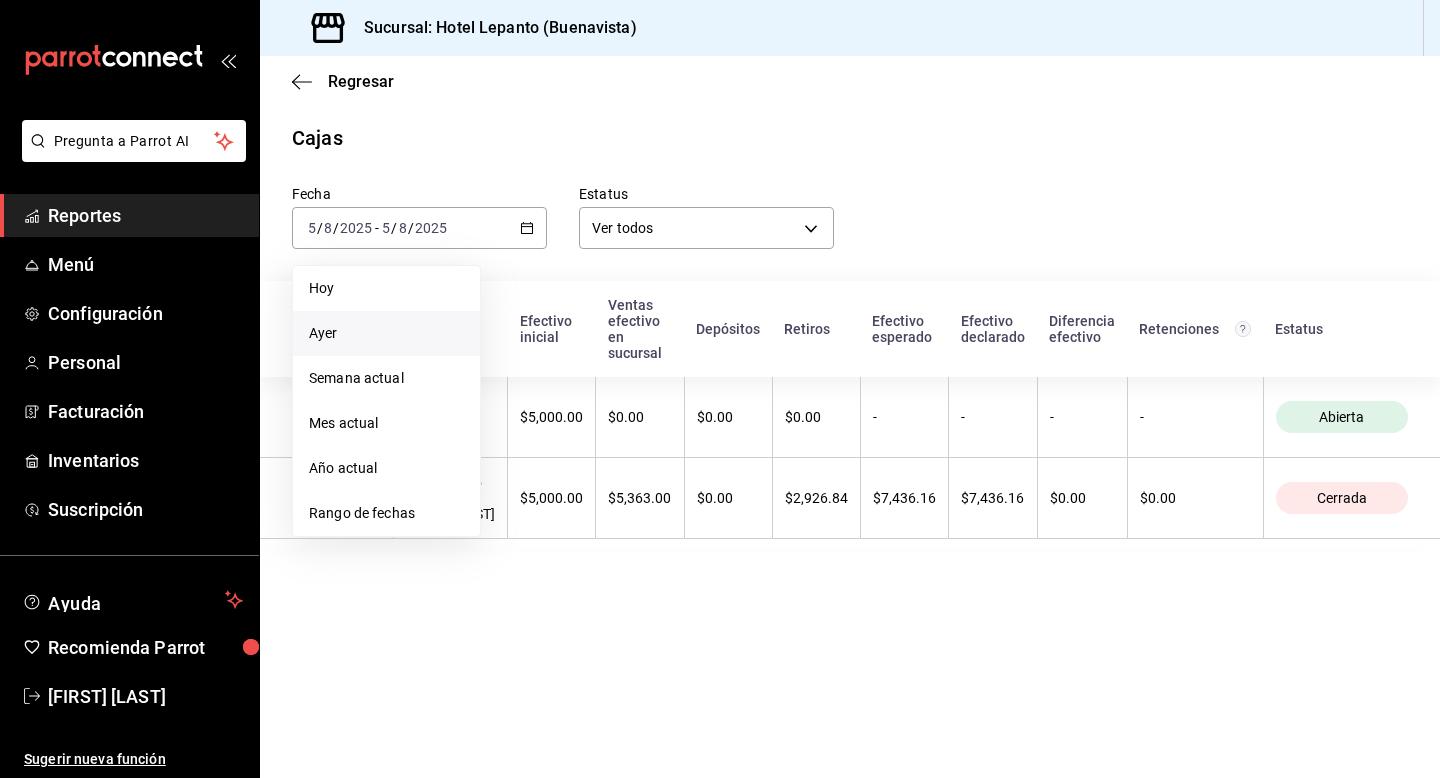 click on "Ayer" at bounding box center [386, 333] 